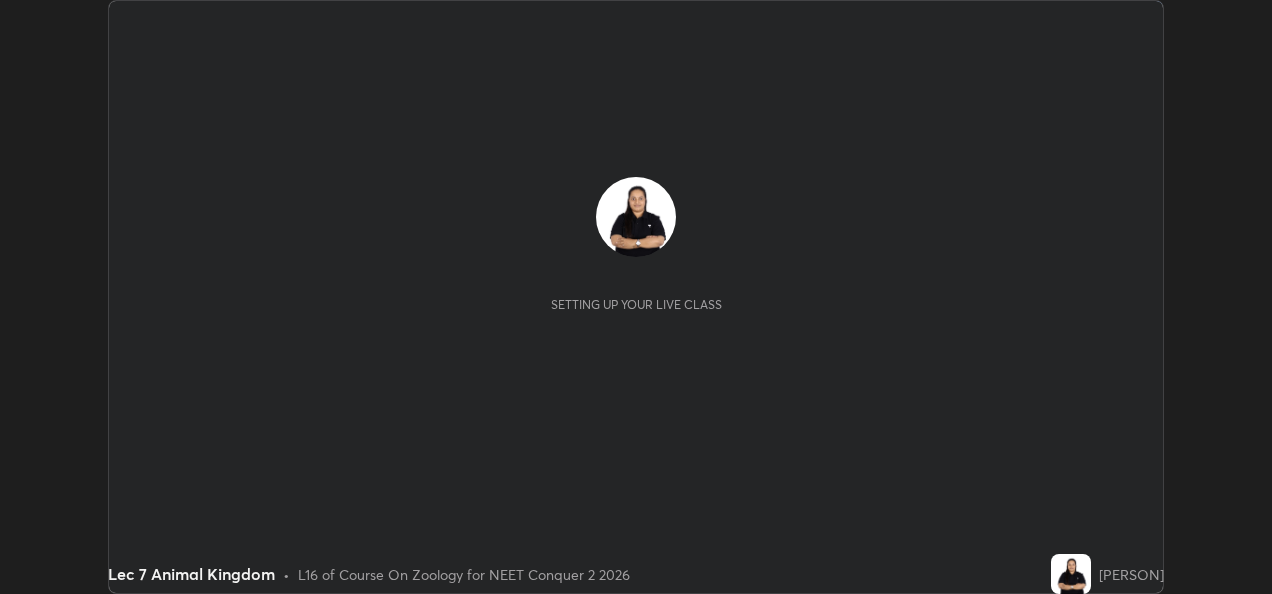 scroll, scrollTop: 0, scrollLeft: 0, axis: both 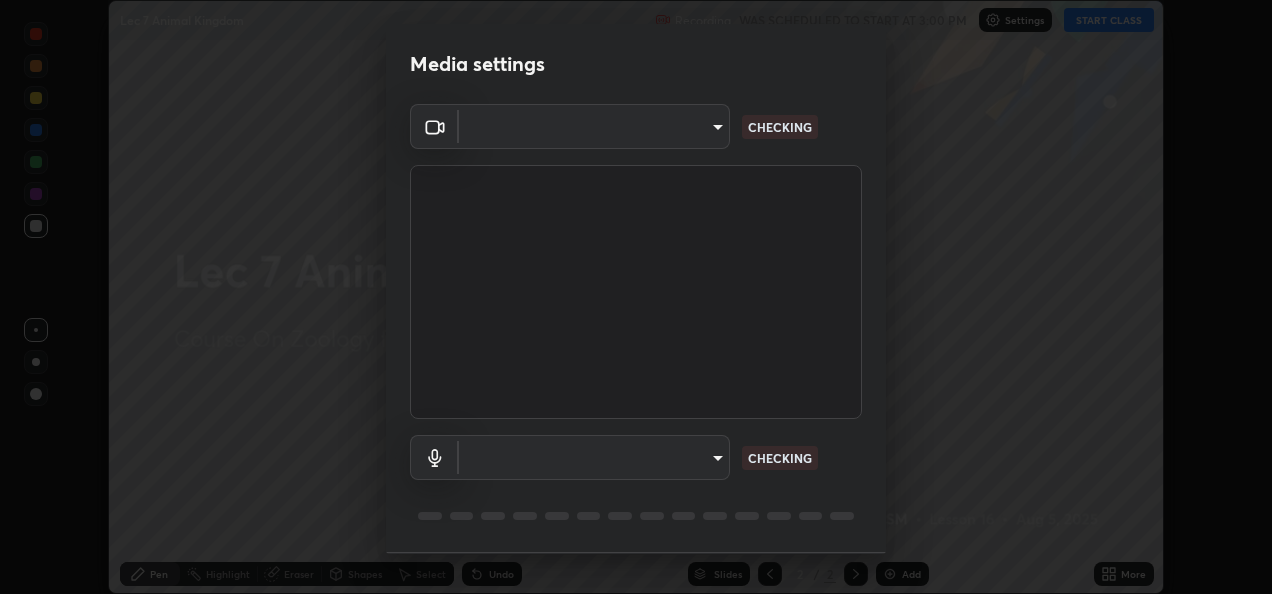 type on "a2fbc9893013adcc6aa01f05e7493dcf3642297fd41a8f69e4b9676f971a9323" 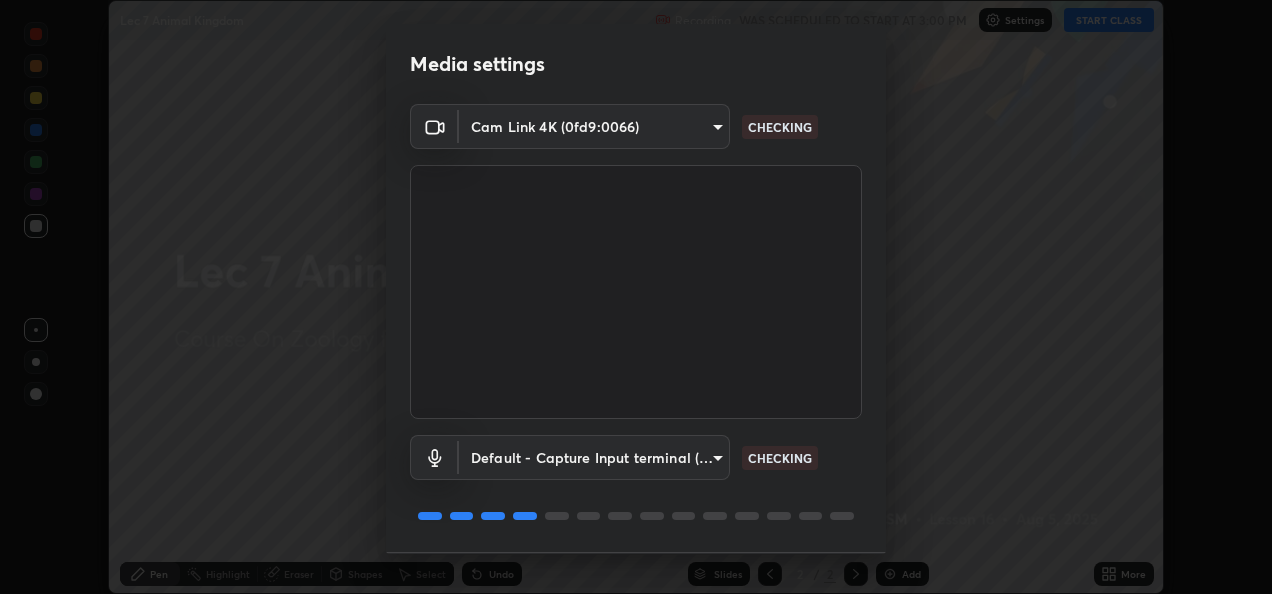 scroll, scrollTop: 62, scrollLeft: 0, axis: vertical 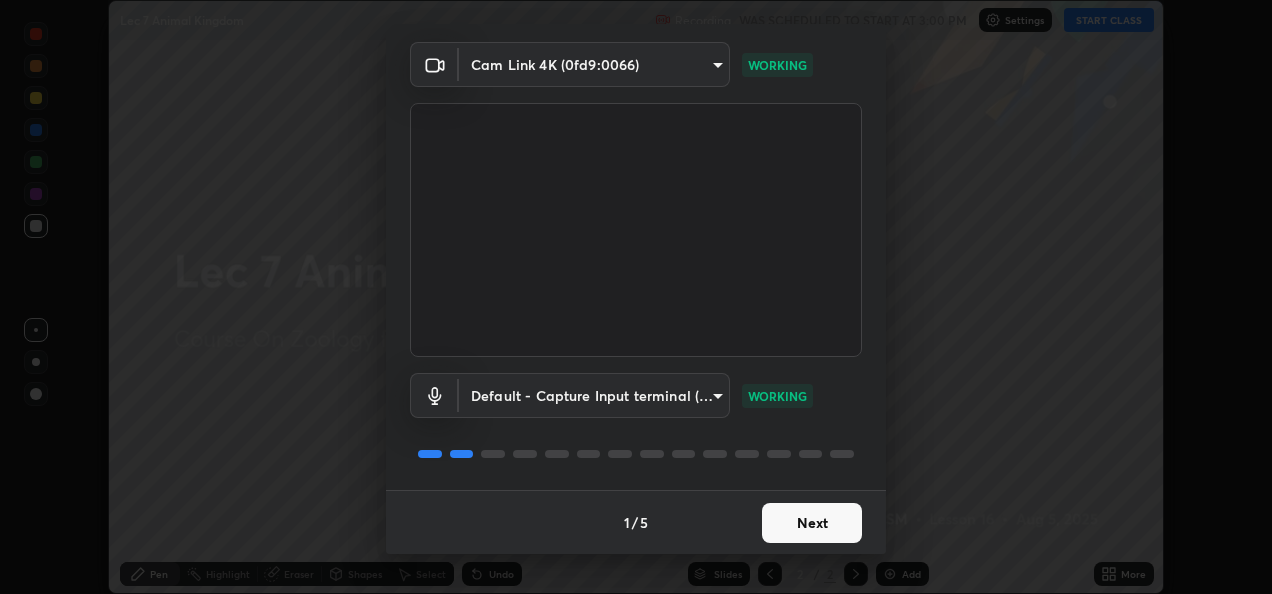 click on "Next" at bounding box center (812, 523) 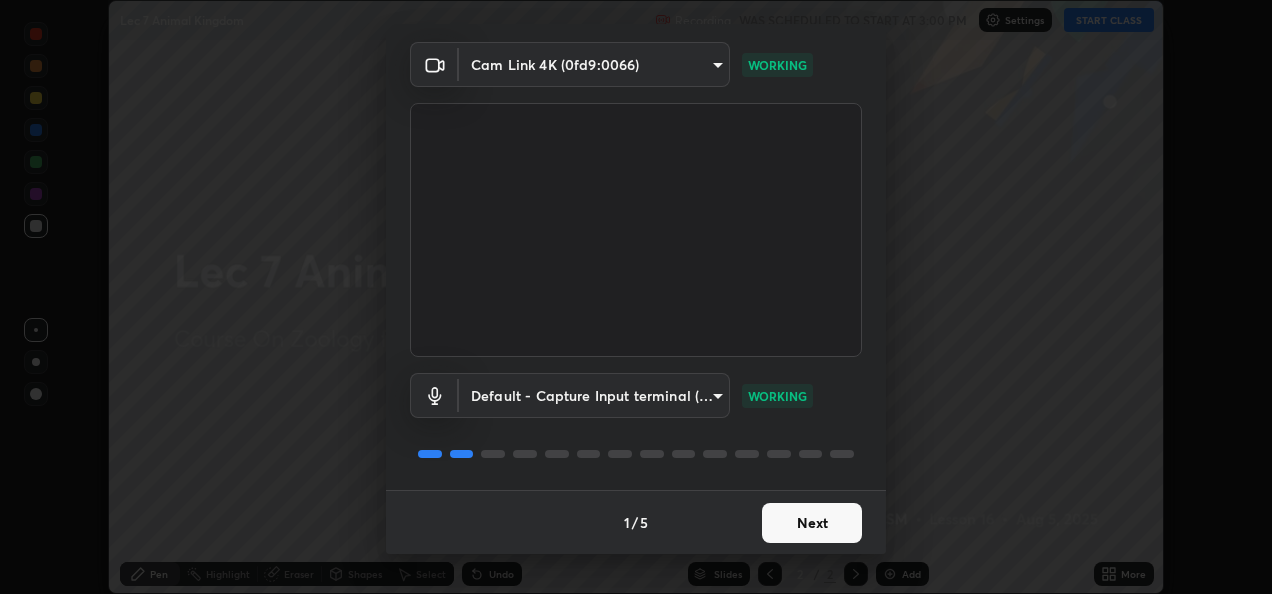 scroll, scrollTop: 0, scrollLeft: 0, axis: both 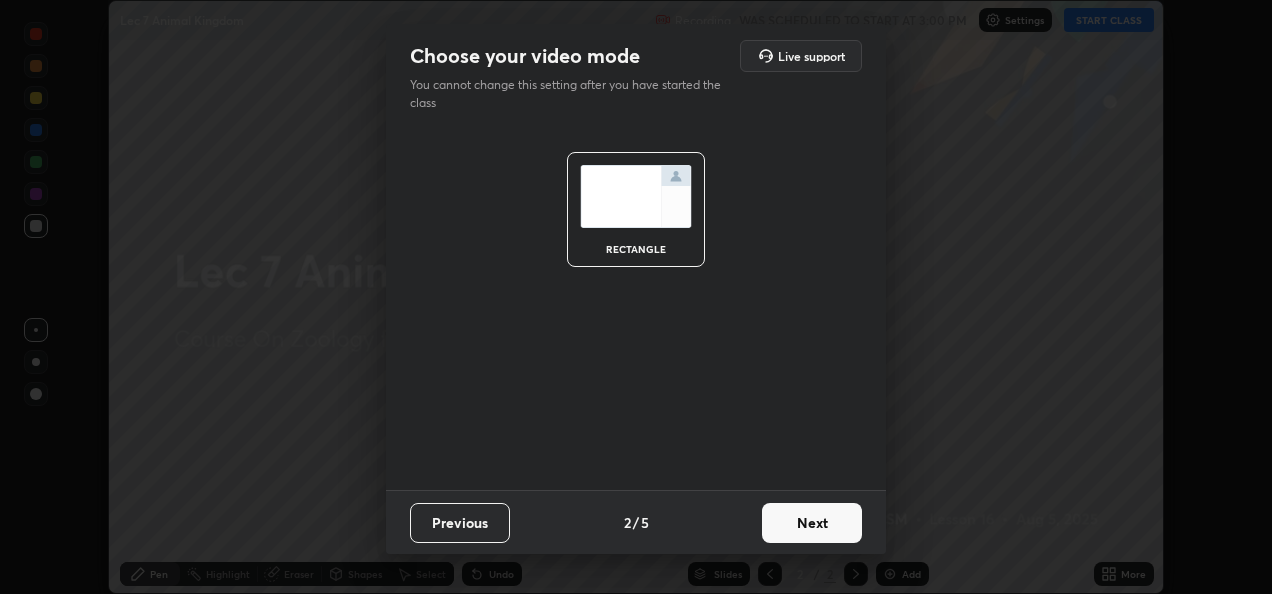 click on "Next" at bounding box center (812, 523) 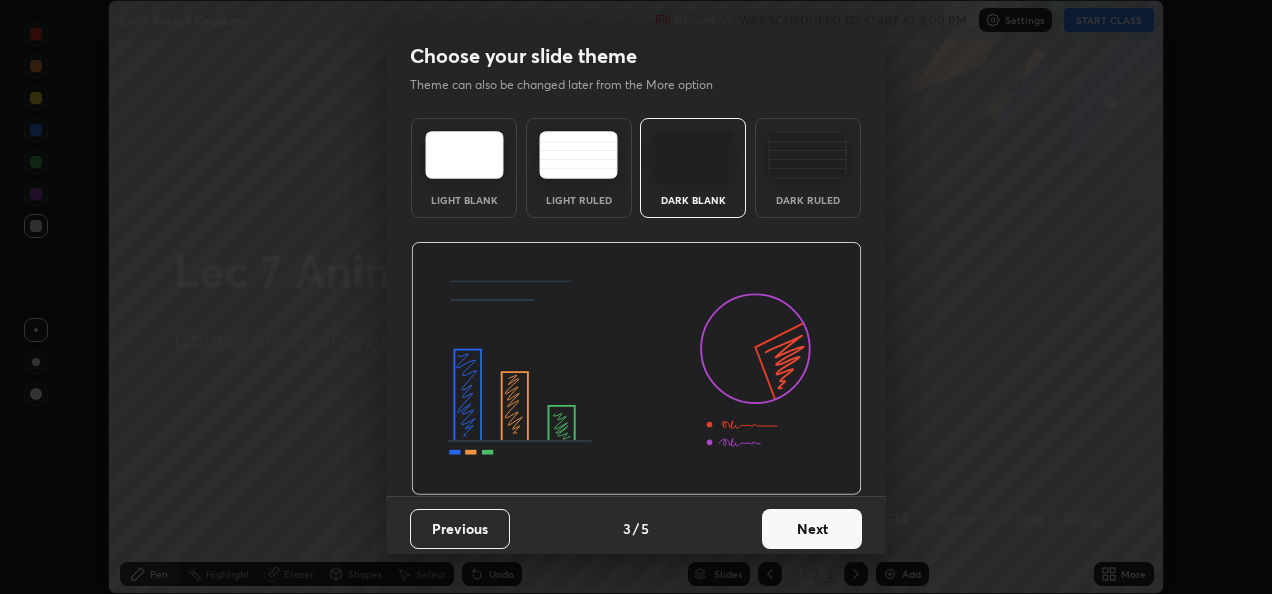 click on "Next" at bounding box center [812, 529] 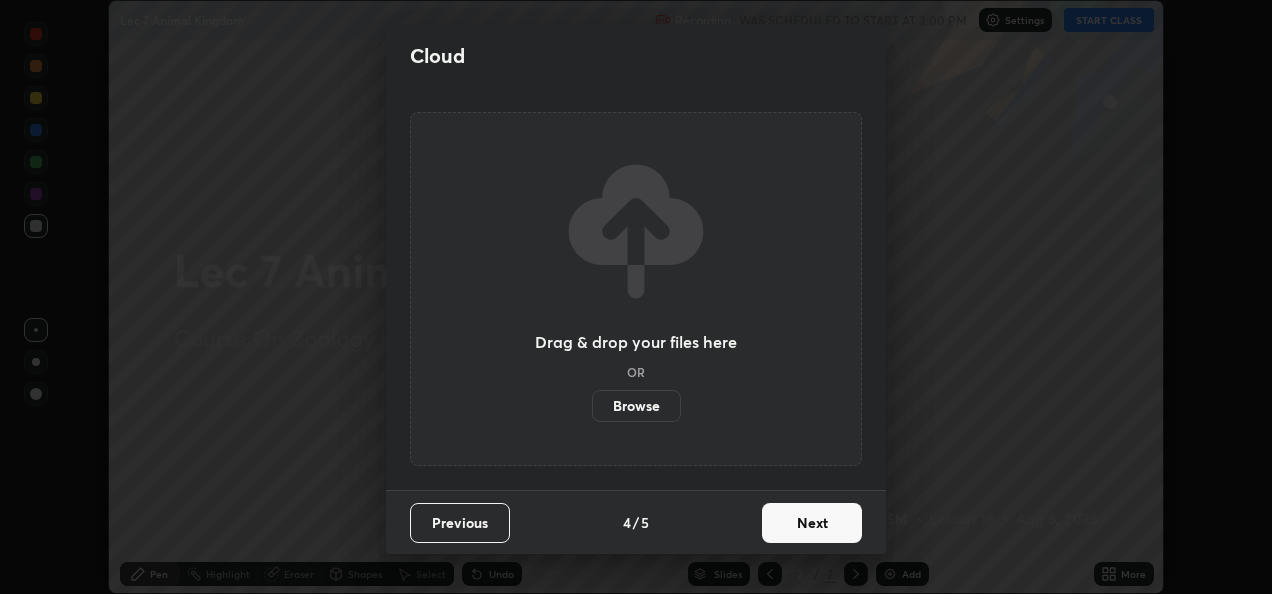click on "Next" at bounding box center [812, 523] 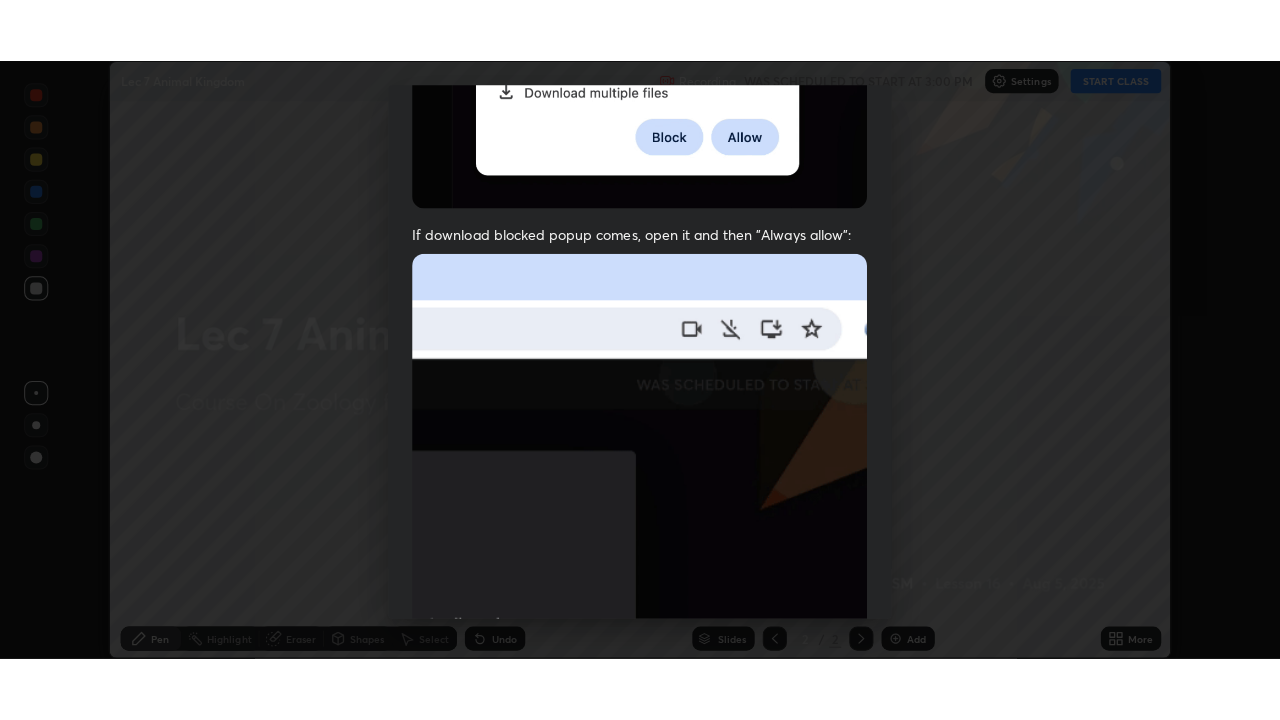 scroll, scrollTop: 470, scrollLeft: 0, axis: vertical 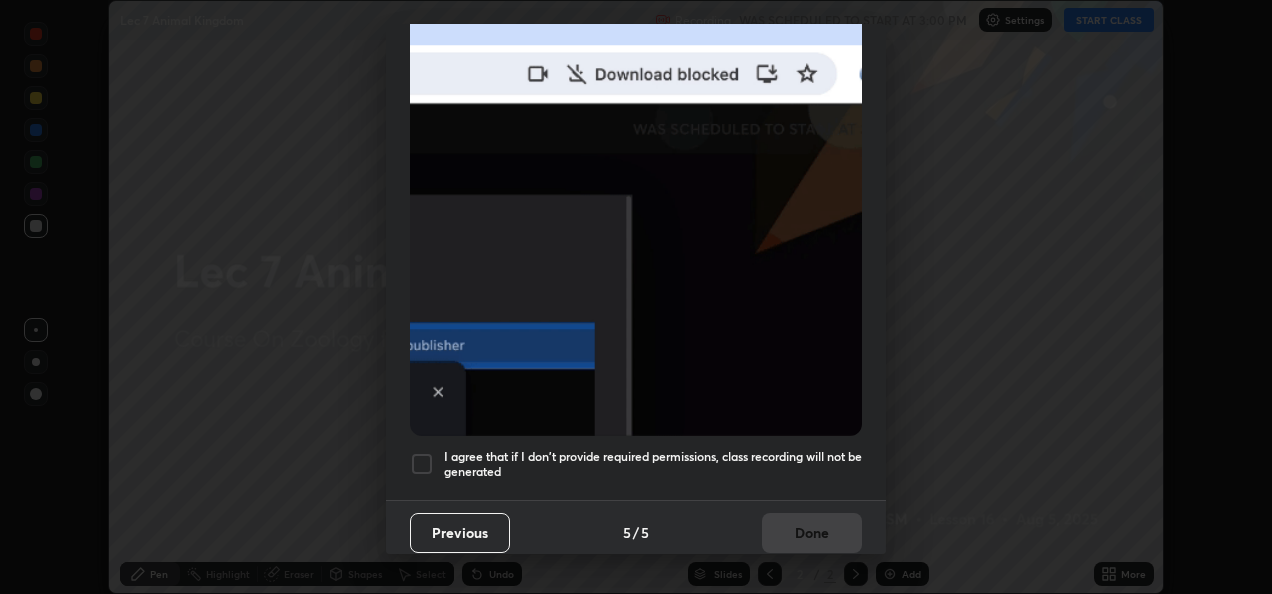 click on "Allow "Download multiple files" if prompted: If download blocked popup comes, open it and then "Always allow": I agree that if I don't provide required permissions, class recording will not be generated" at bounding box center (636, 79) 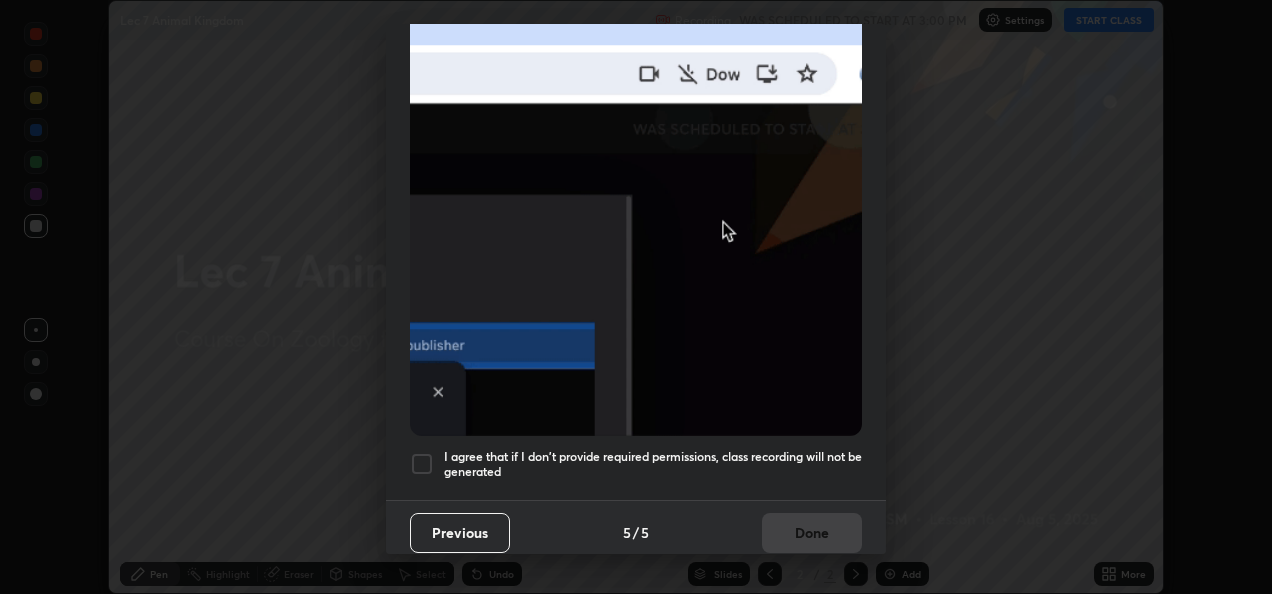 click at bounding box center [422, 464] 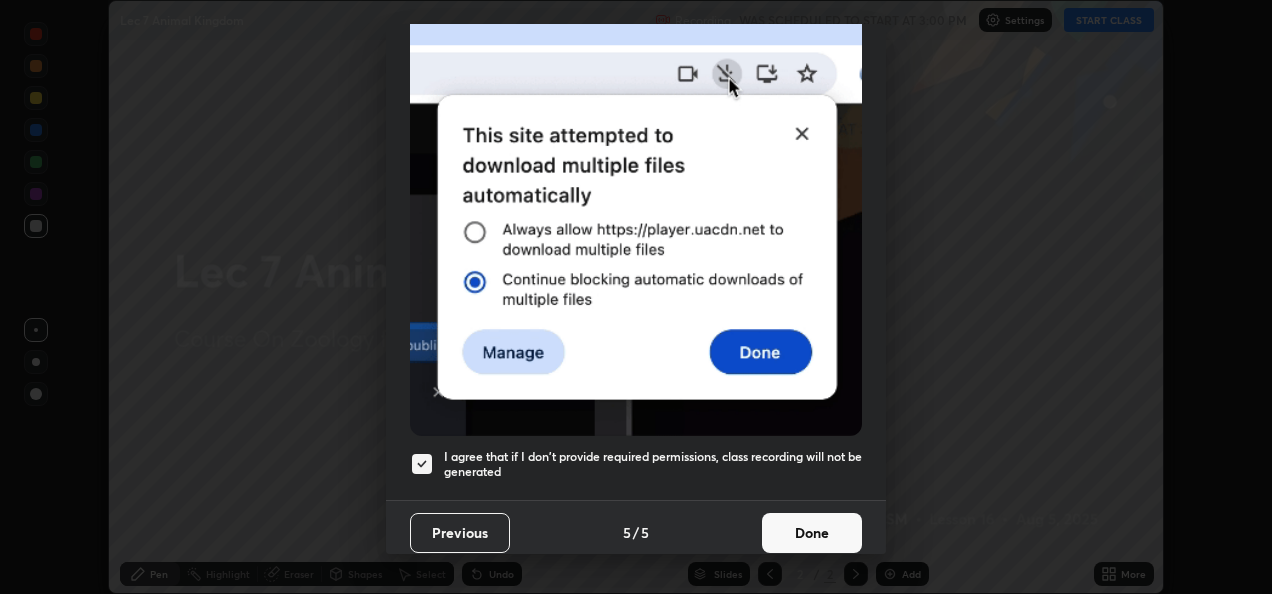 click on "Done" at bounding box center (812, 533) 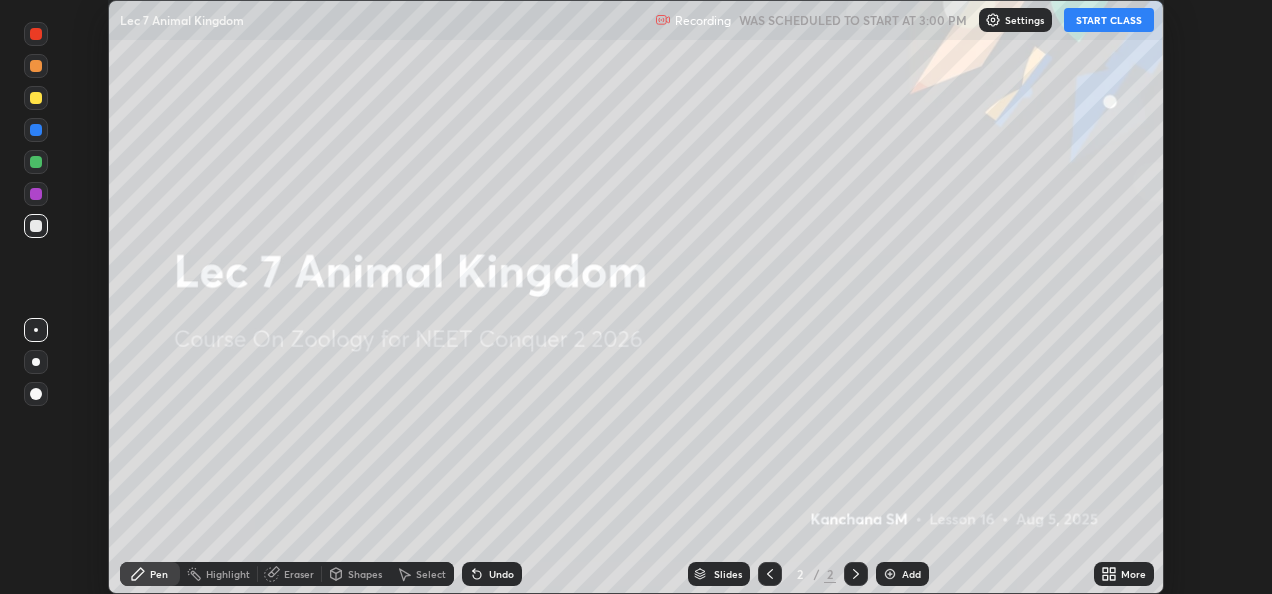 click on "START CLASS" at bounding box center [1109, 20] 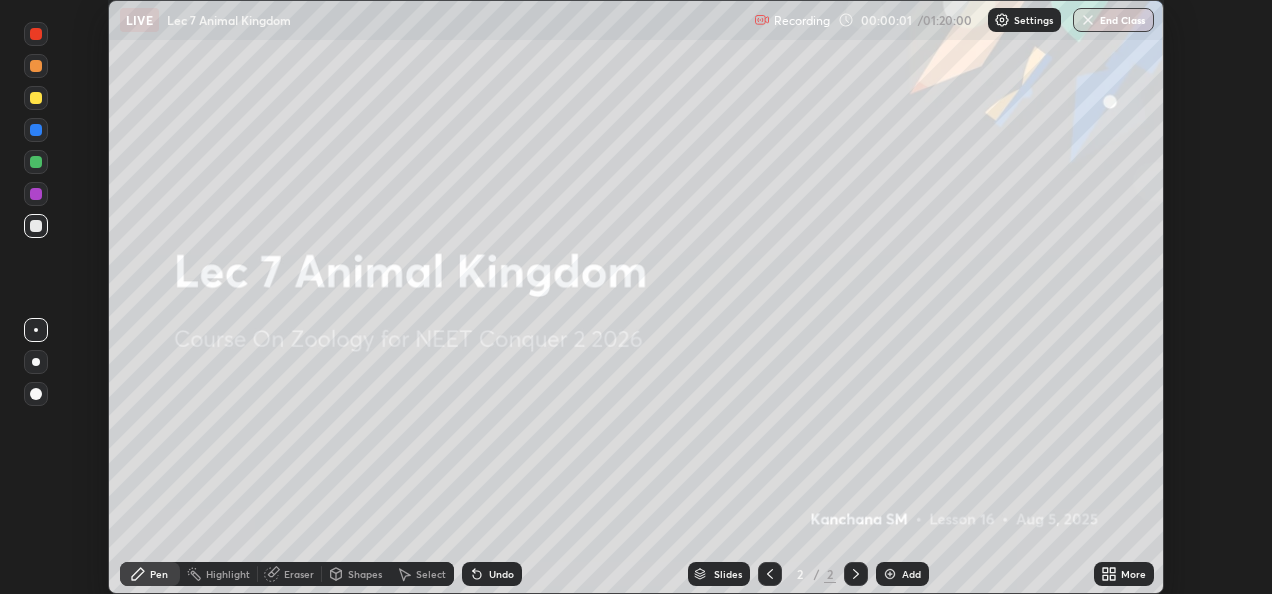 click 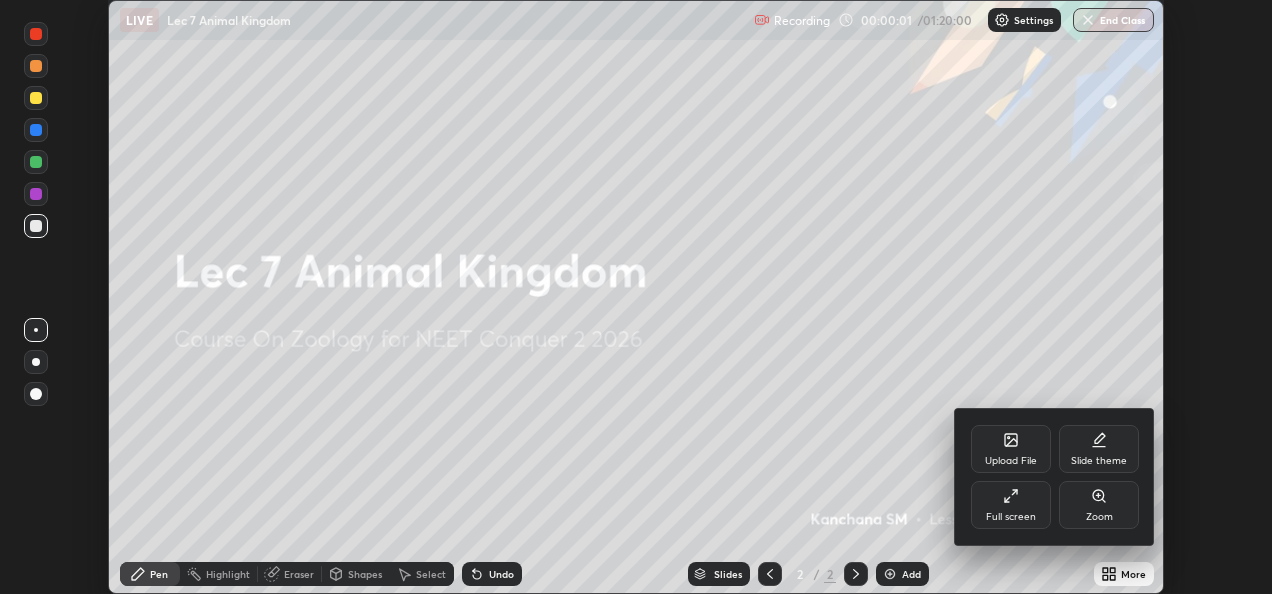 click on "Full screen" at bounding box center (1011, 517) 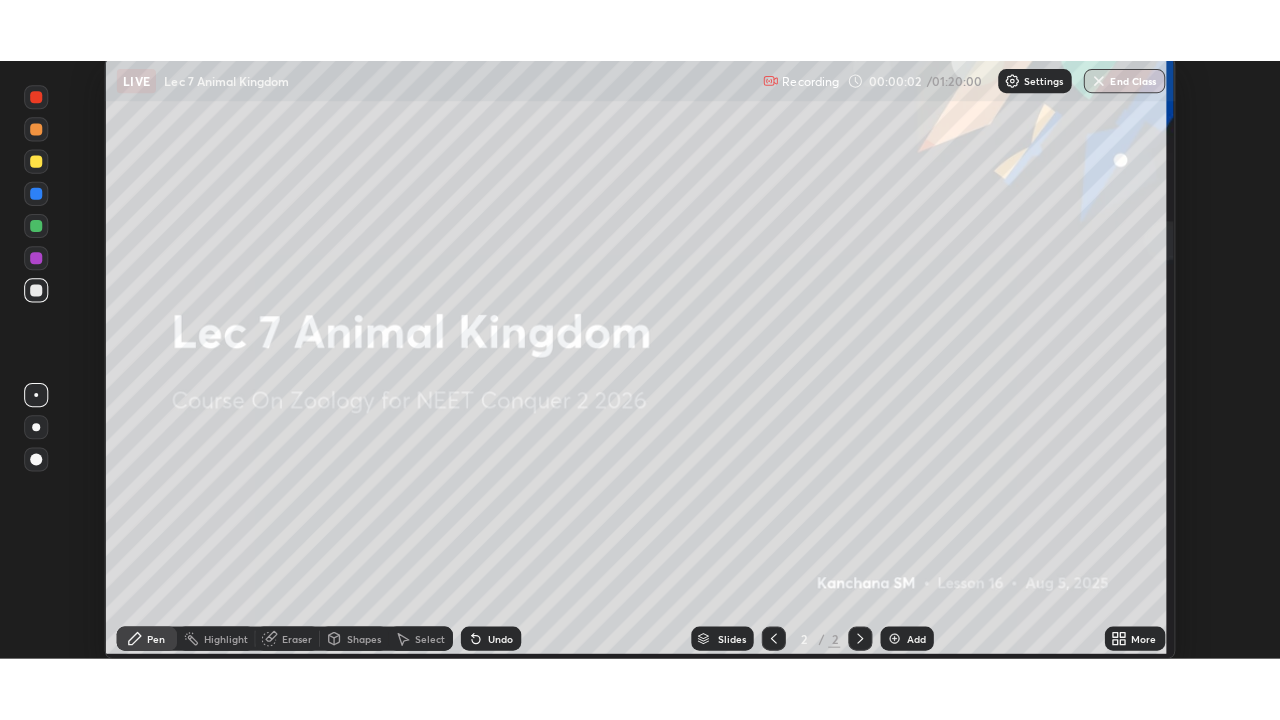 scroll, scrollTop: 99280, scrollLeft: 98720, axis: both 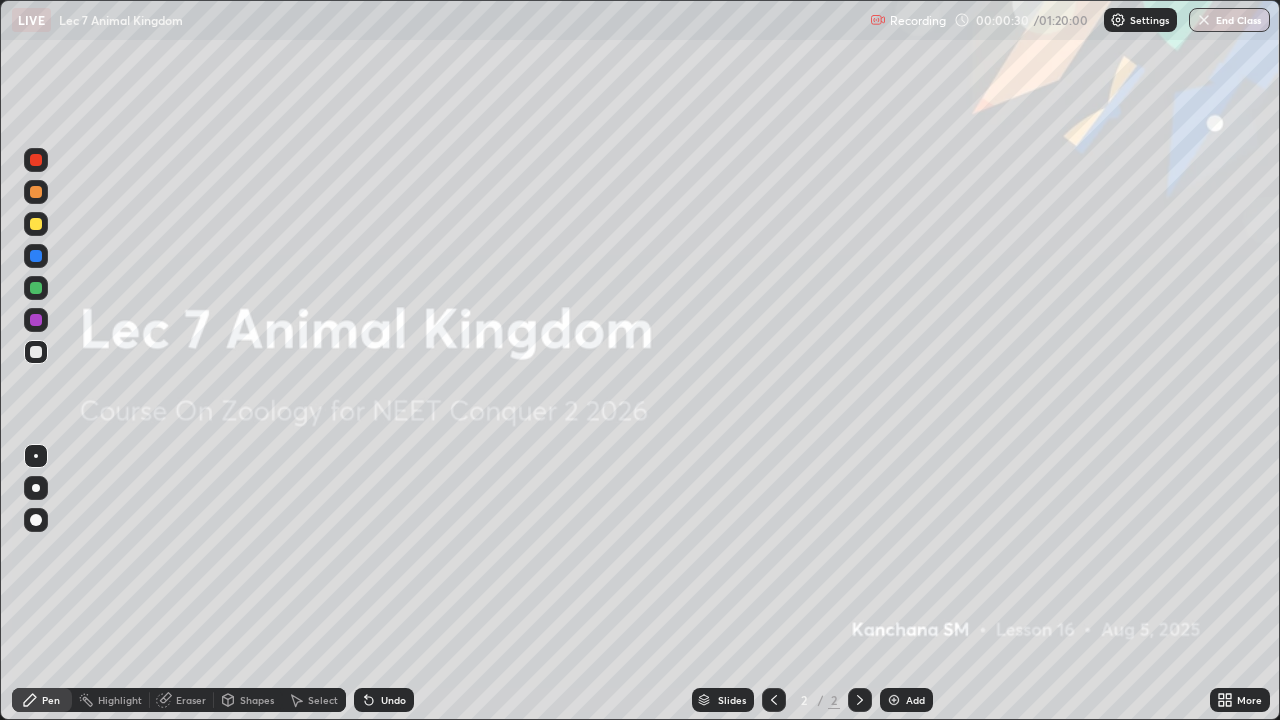 click at bounding box center [894, 700] 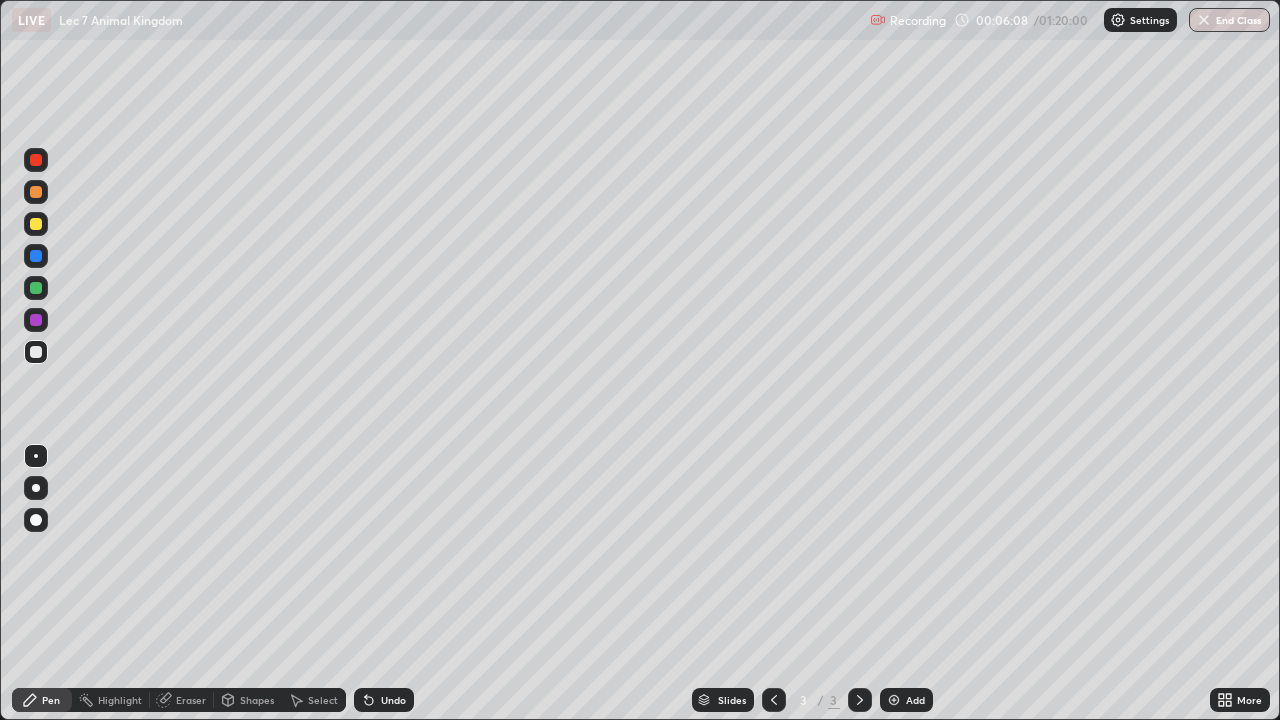 click on "Eraser" at bounding box center (182, 700) 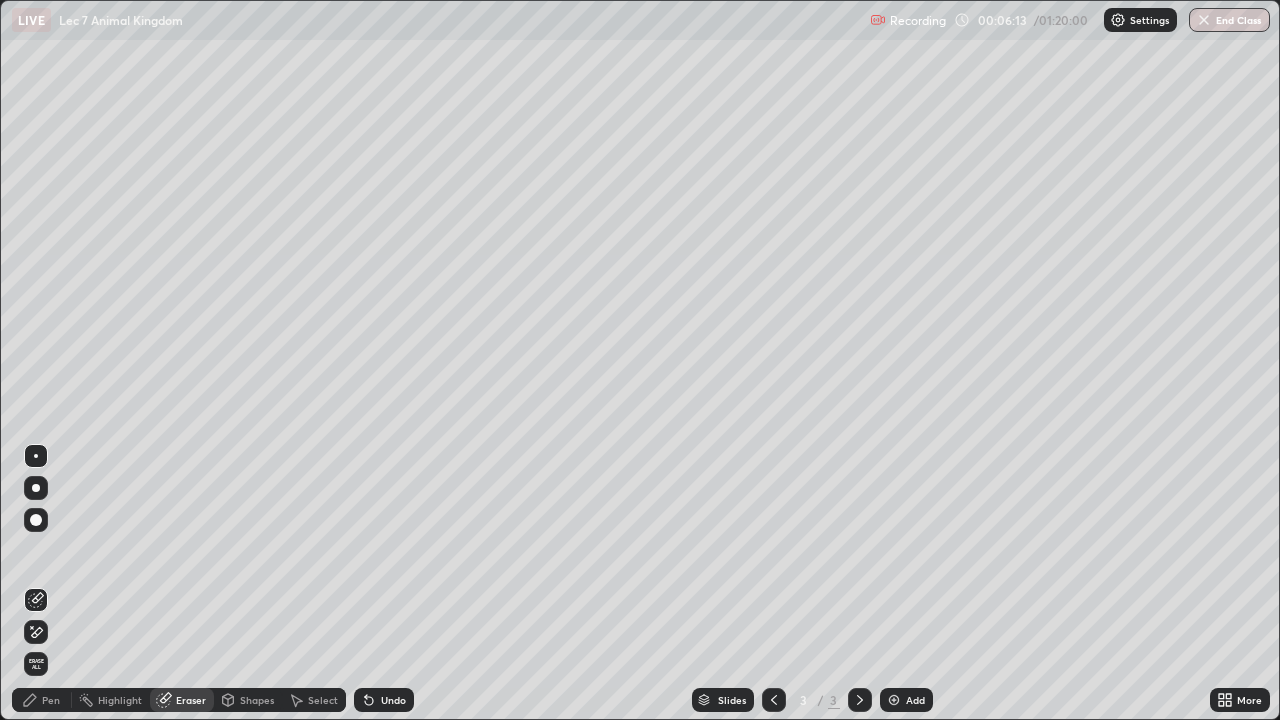 click on "Pen" at bounding box center (51, 700) 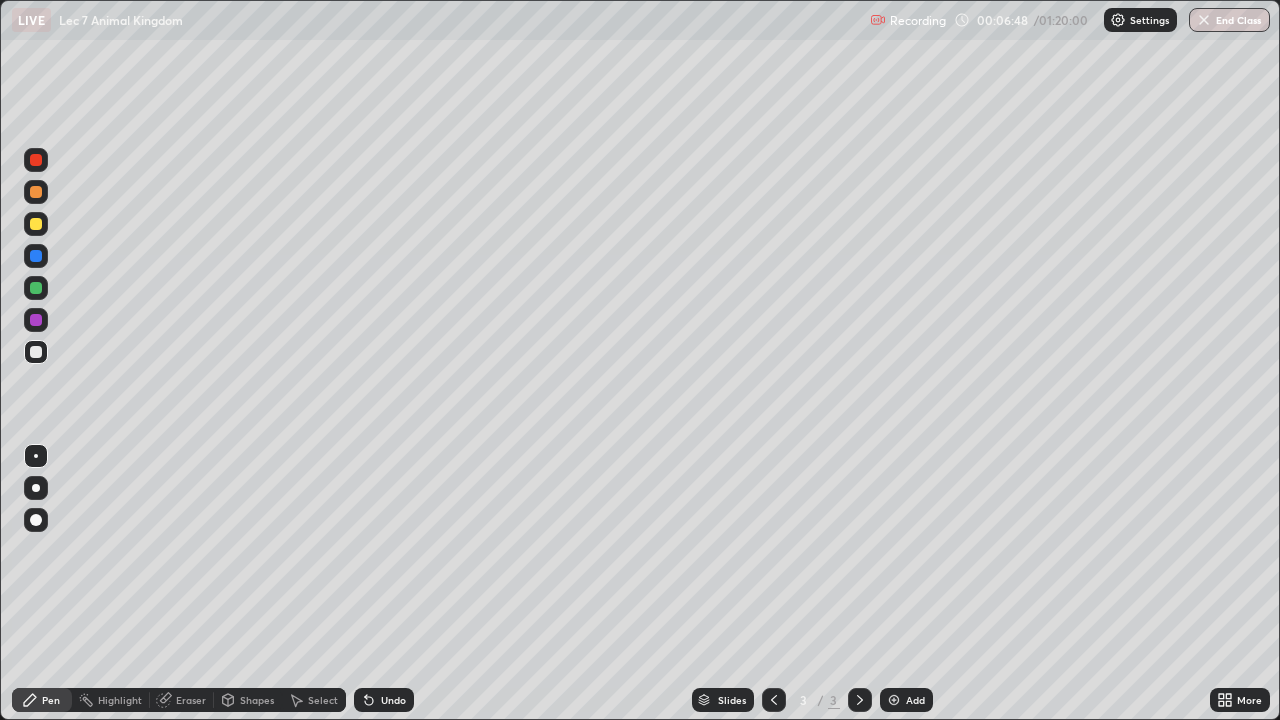 click at bounding box center [36, 488] 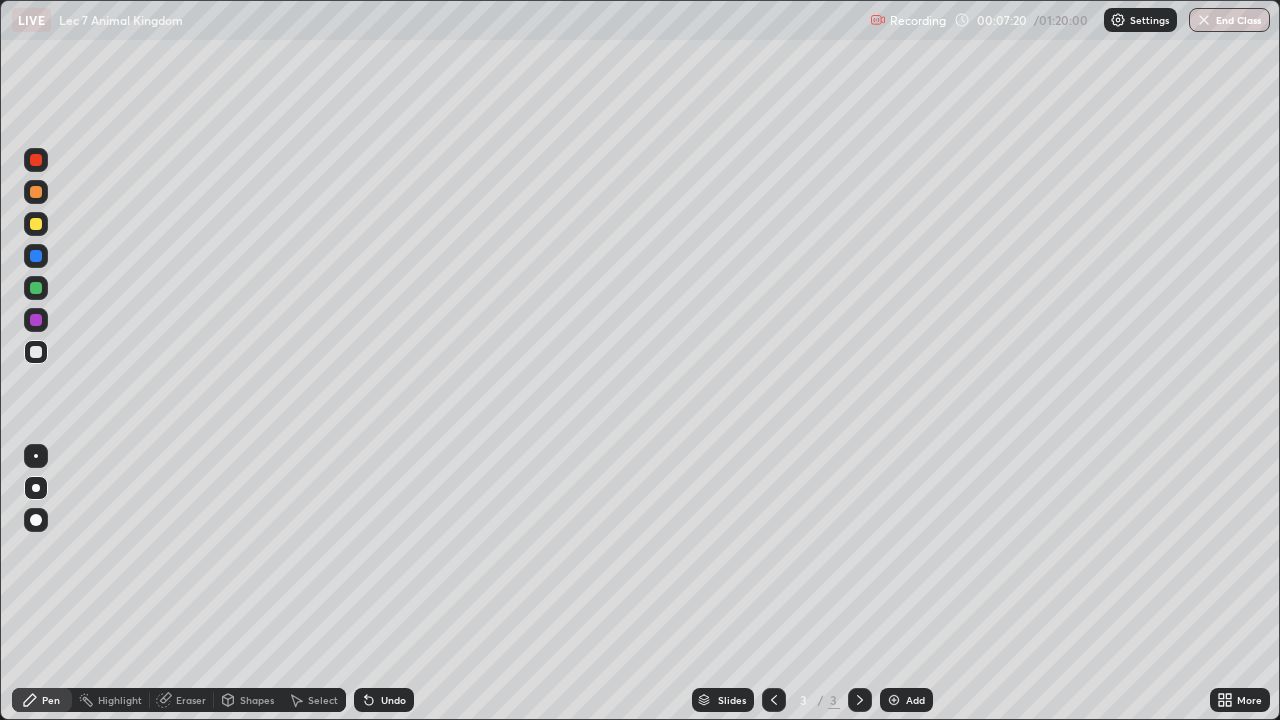 click at bounding box center (36, 456) 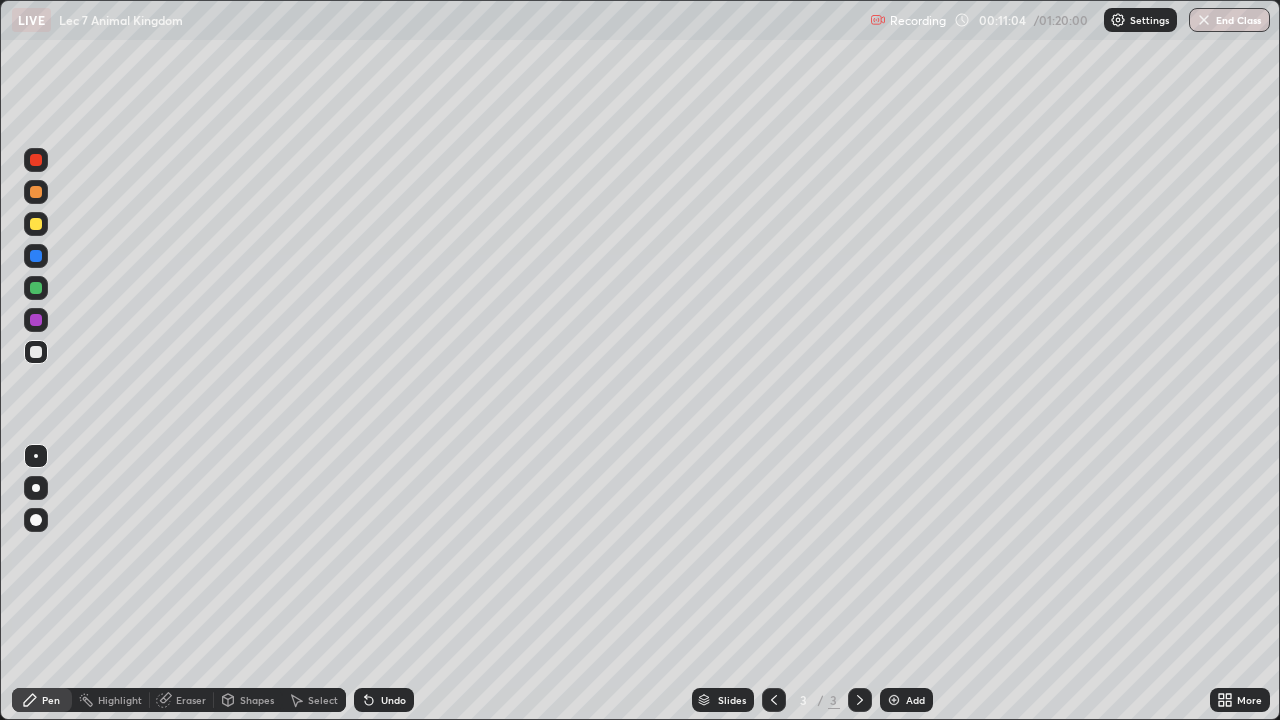 click at bounding box center [894, 700] 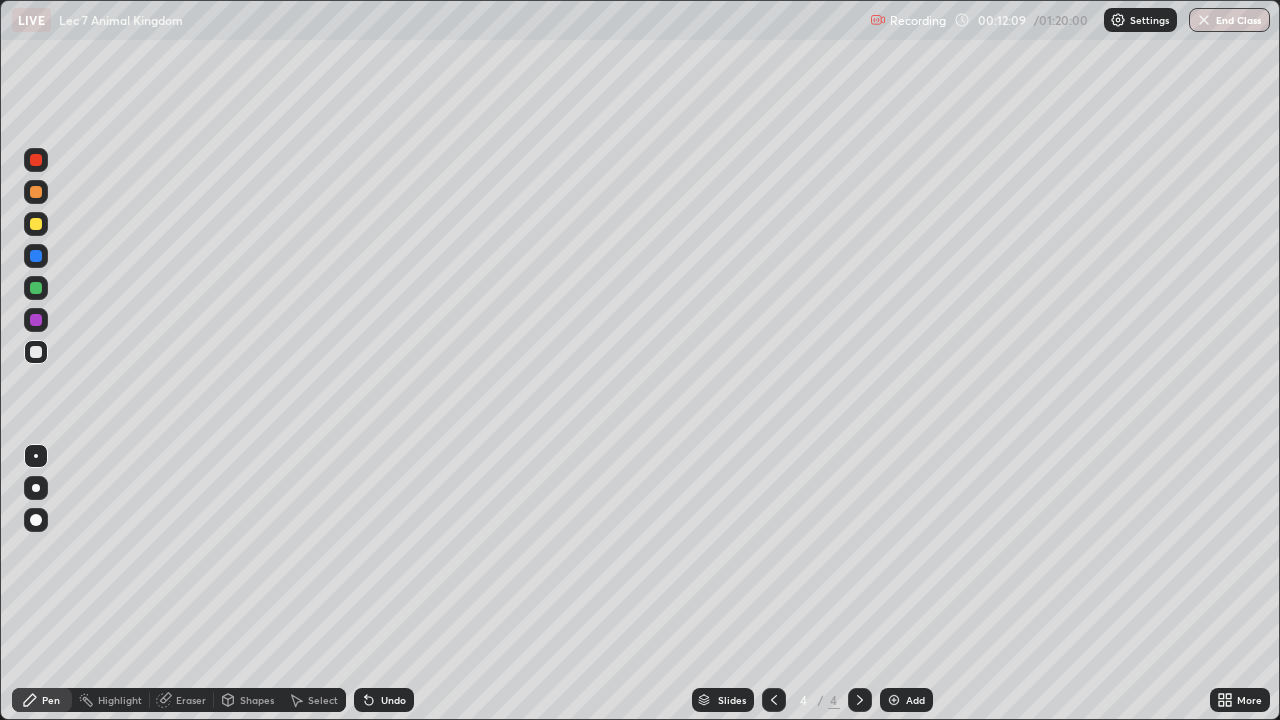click on "Eraser" at bounding box center (191, 700) 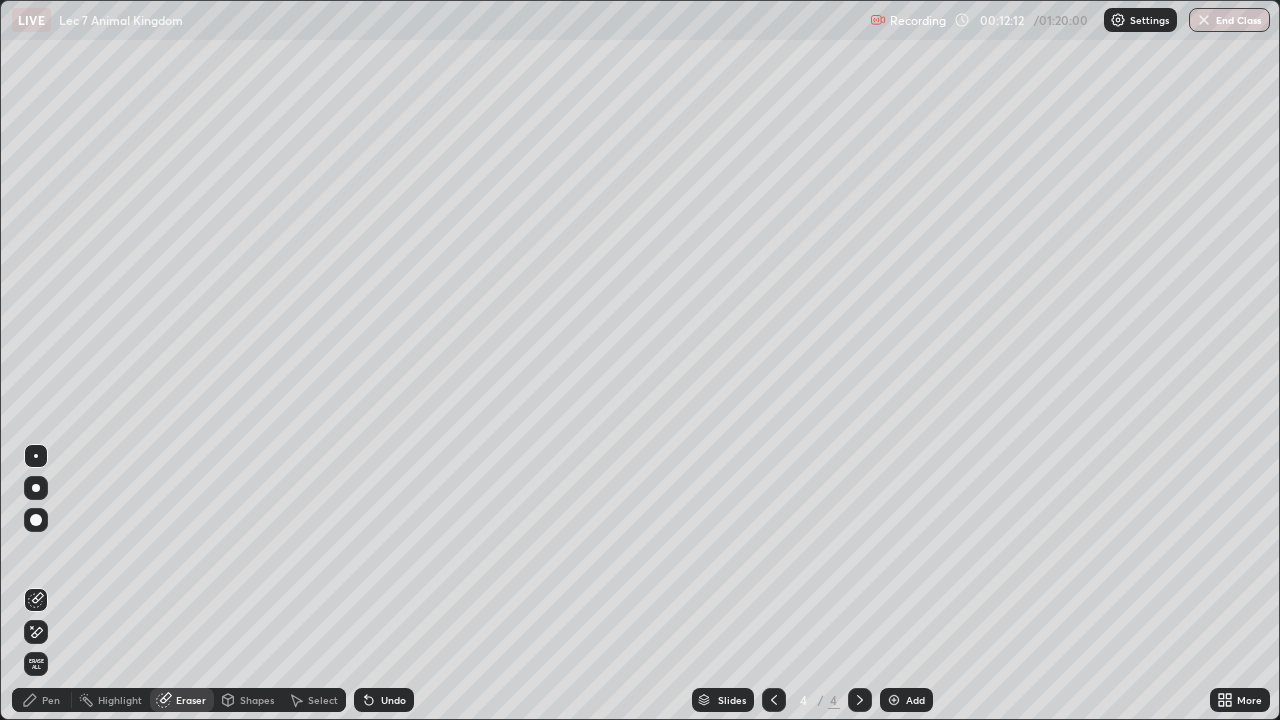 click on "Pen" at bounding box center (51, 700) 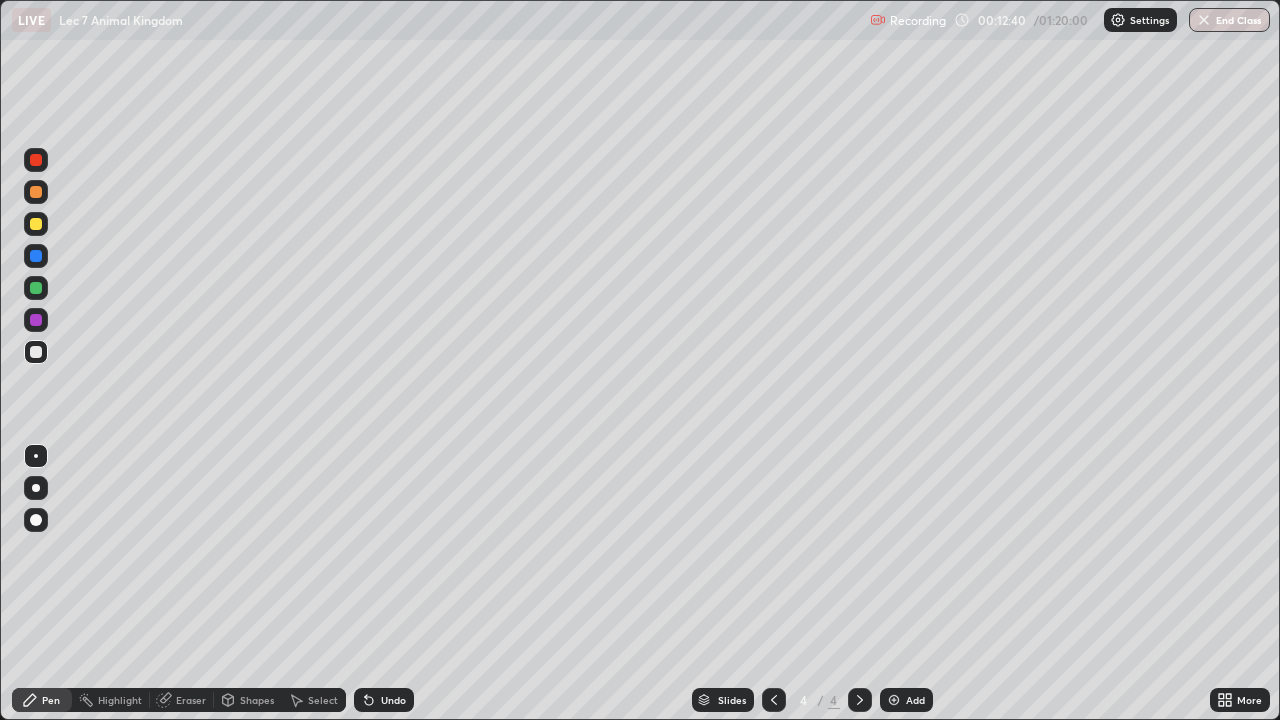 click on "Pen" at bounding box center [42, 700] 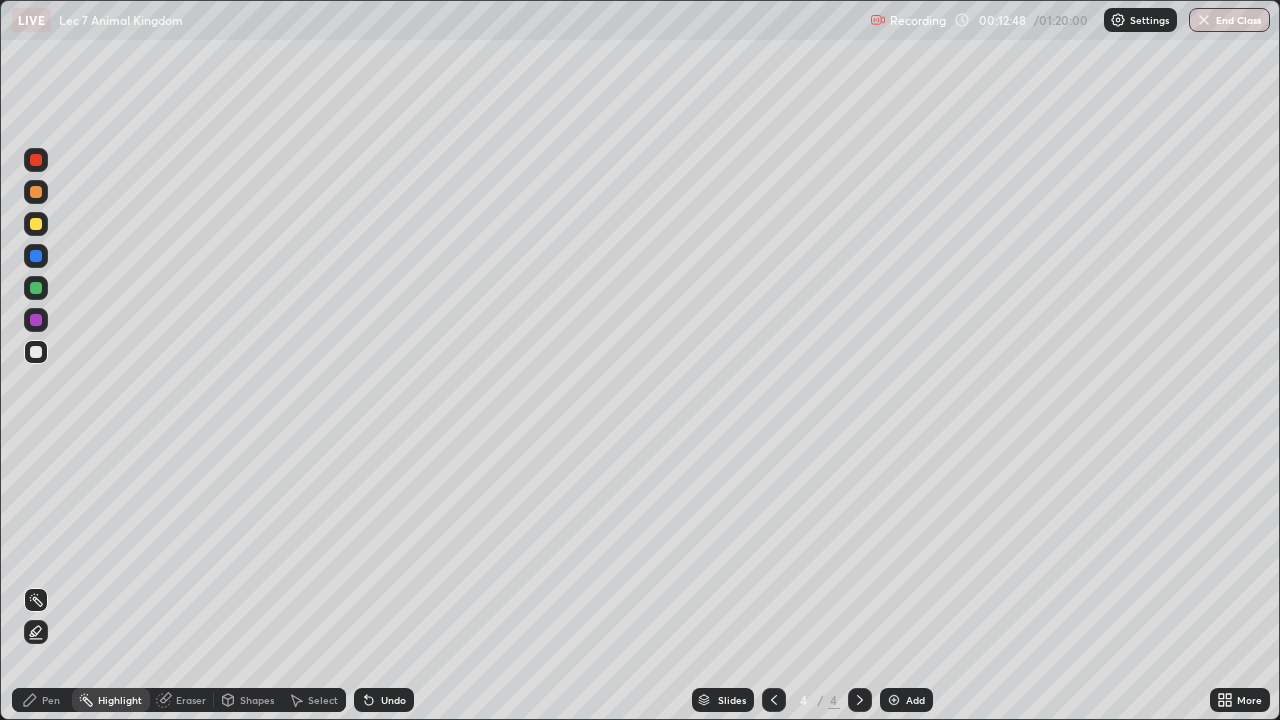 click on "Pen" at bounding box center [42, 700] 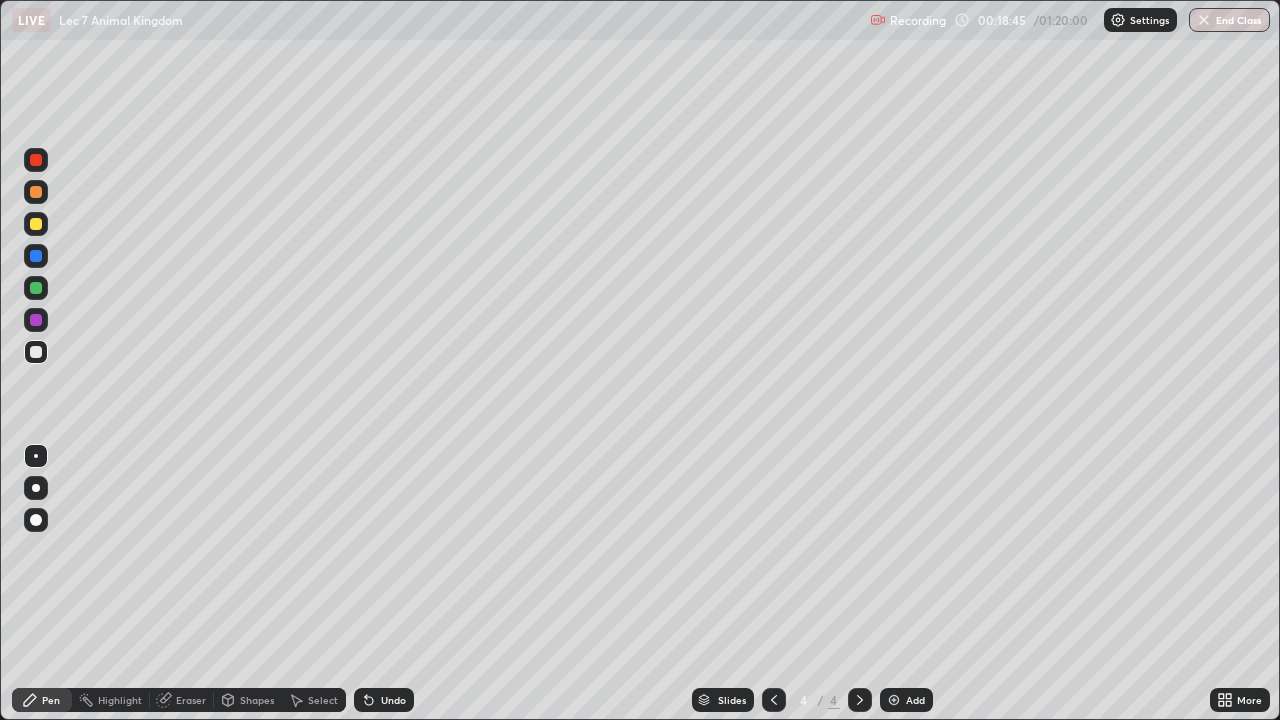 click on "Undo" at bounding box center [393, 700] 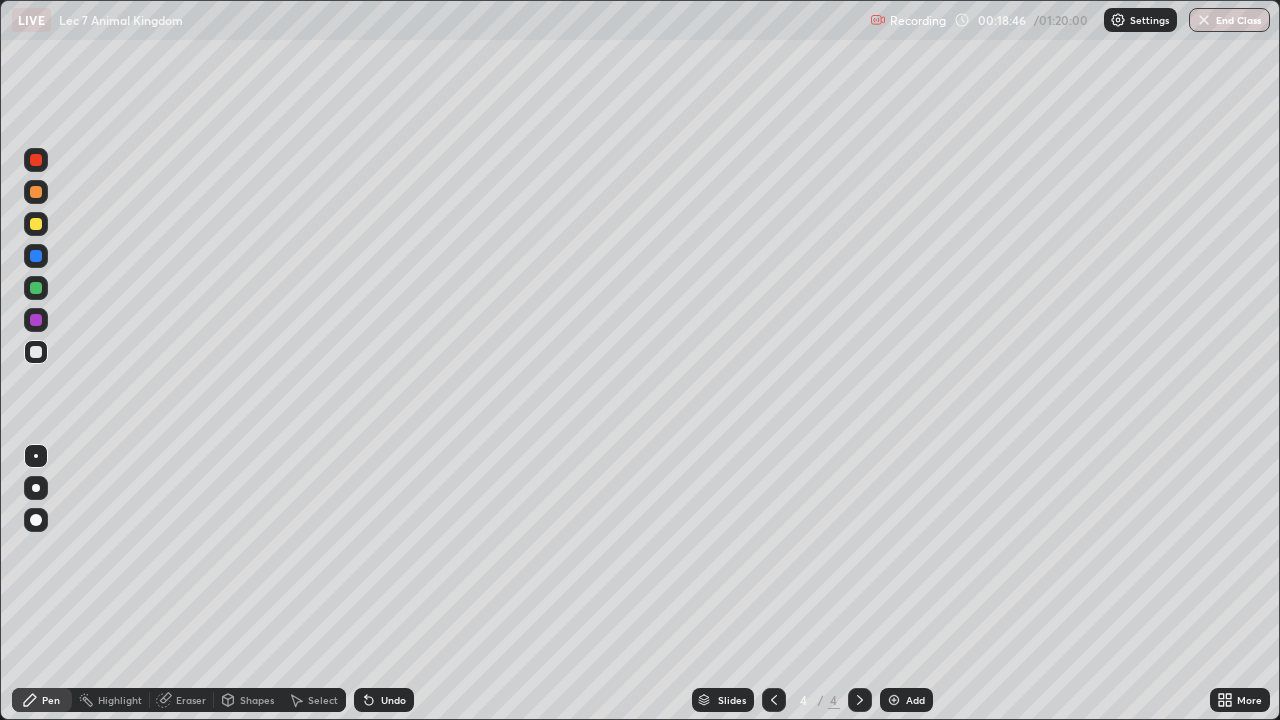 click on "Undo" at bounding box center [393, 700] 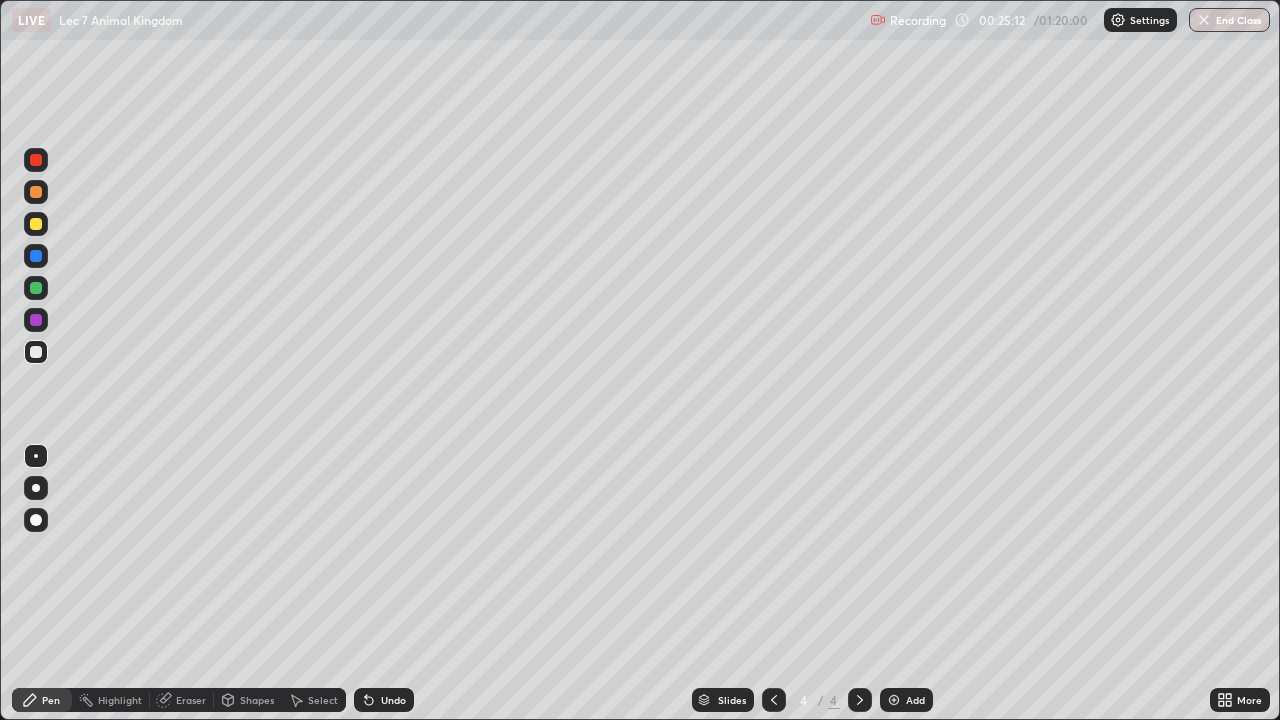 click at bounding box center [894, 700] 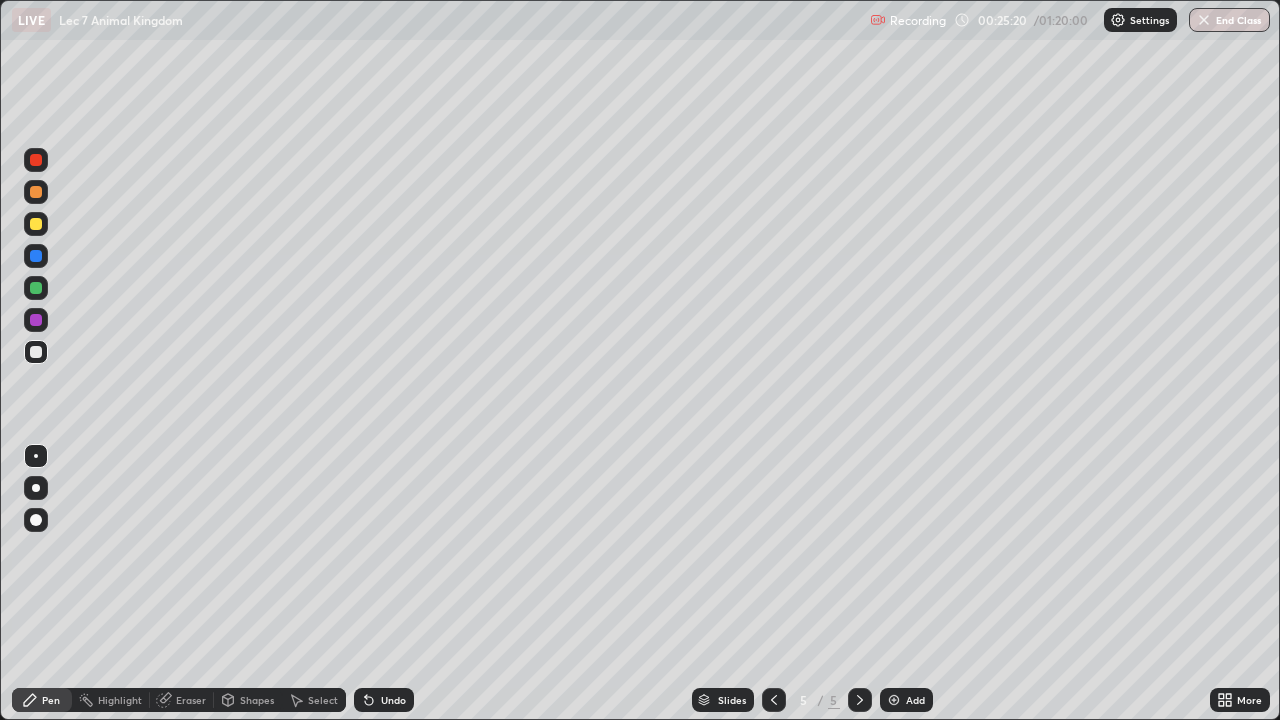 click at bounding box center [36, 224] 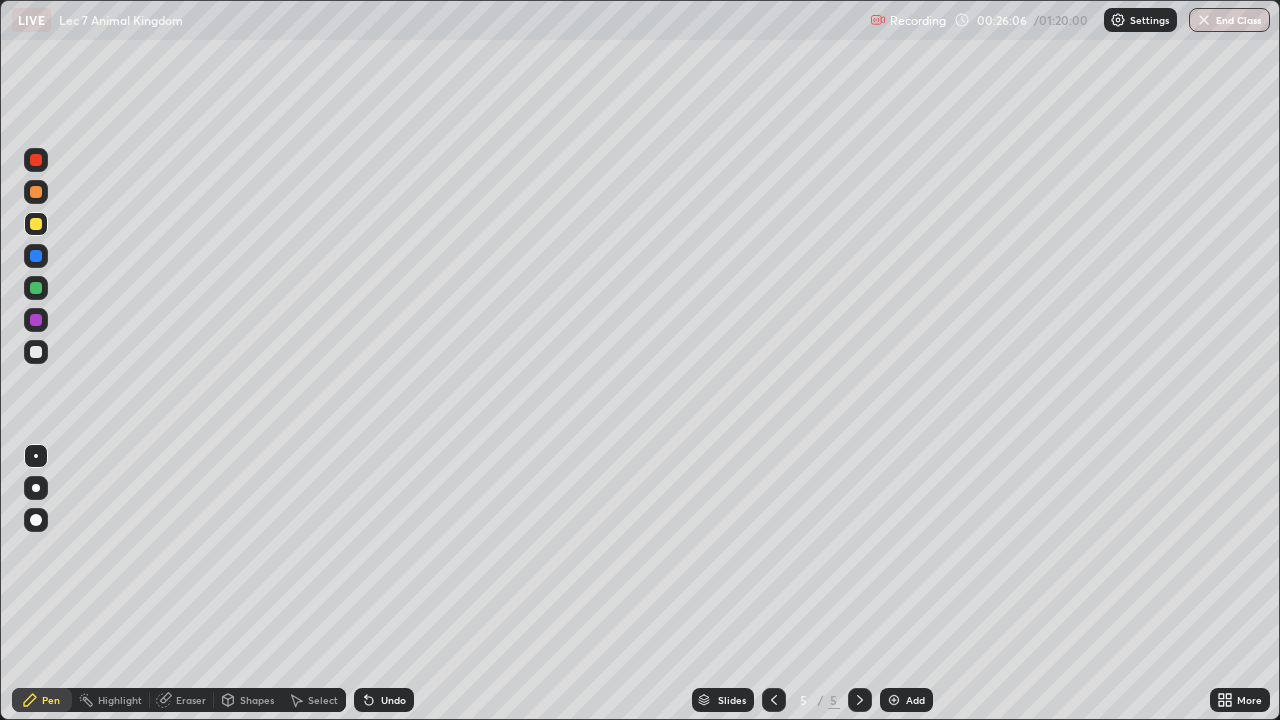 click at bounding box center (36, 352) 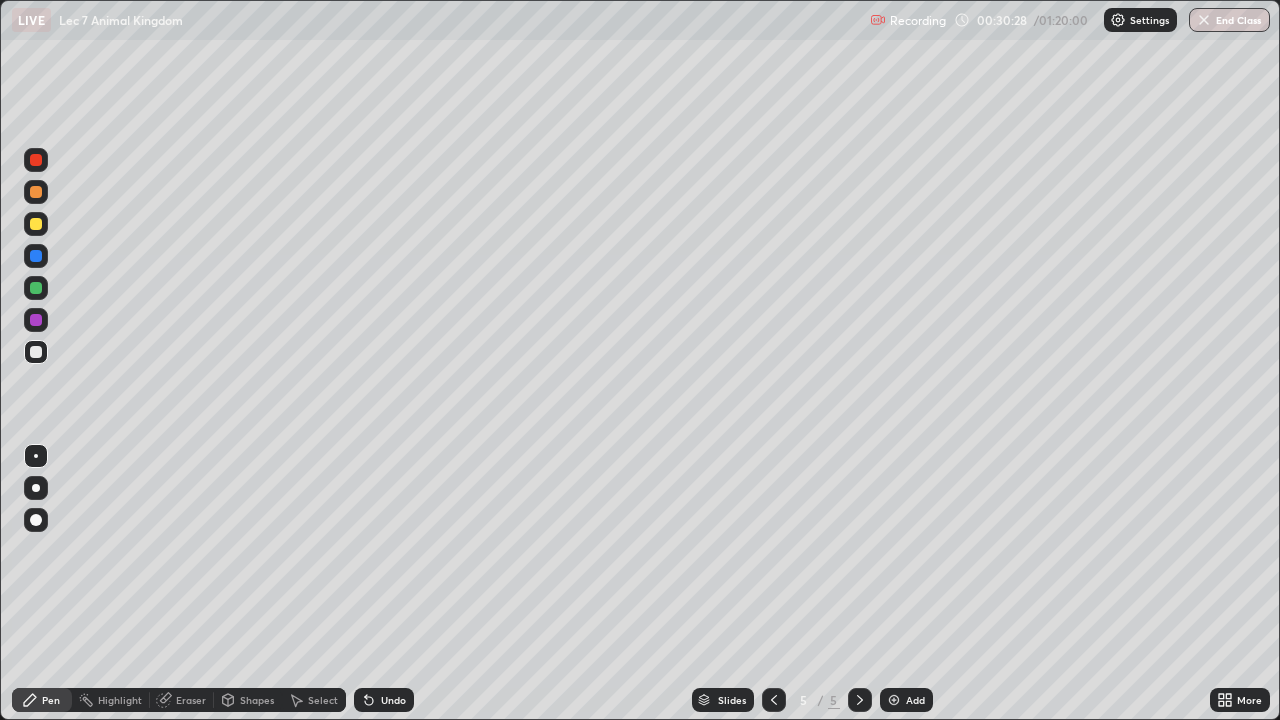 click at bounding box center [894, 700] 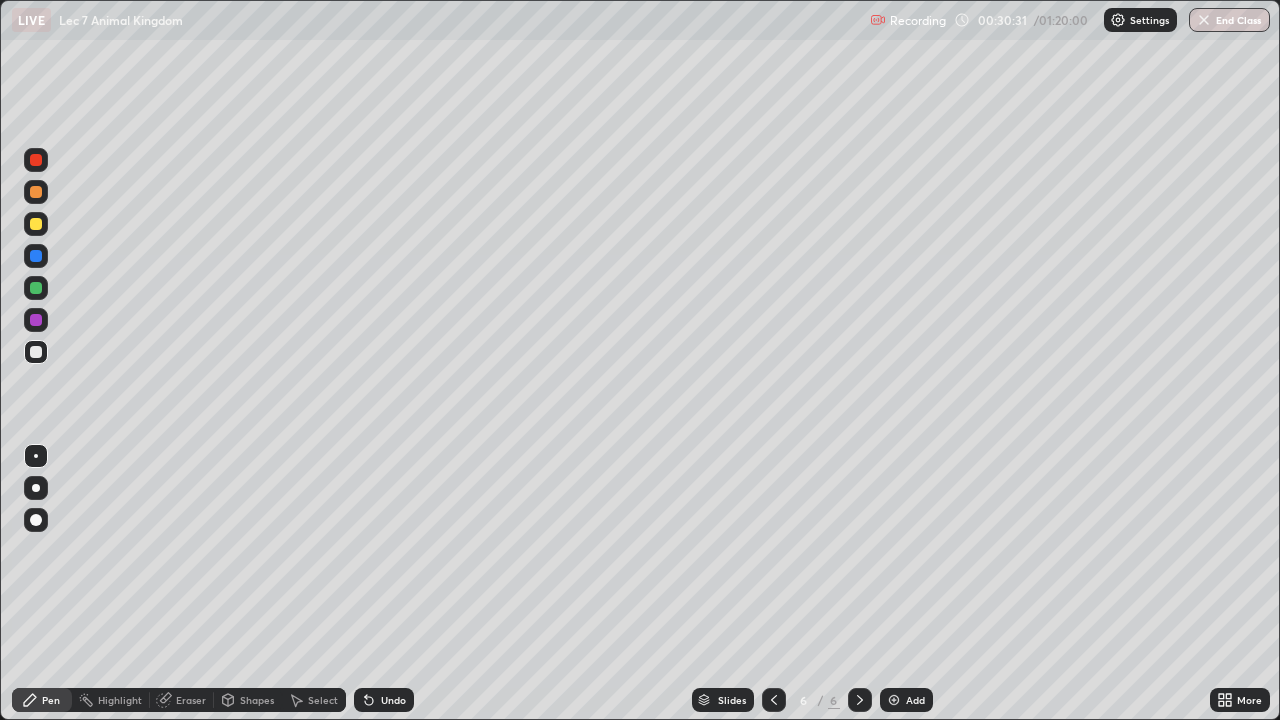 click at bounding box center [36, 224] 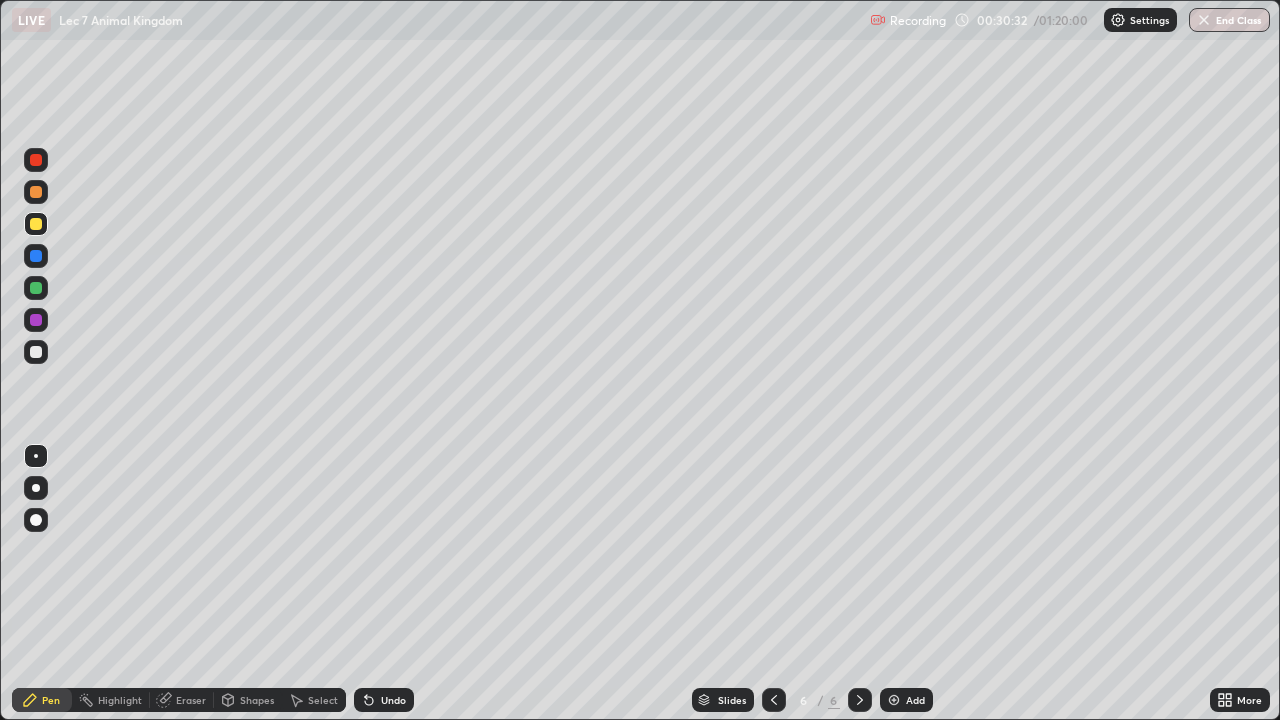 click at bounding box center [36, 520] 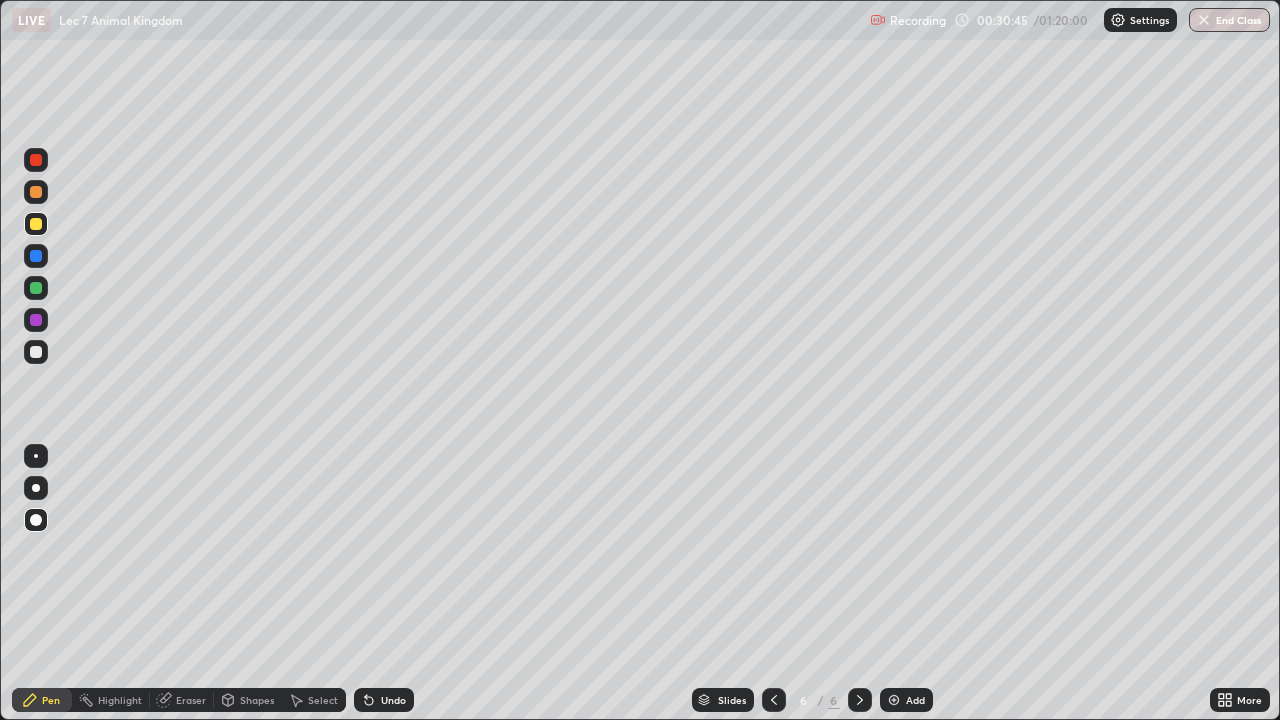 click at bounding box center [36, 352] 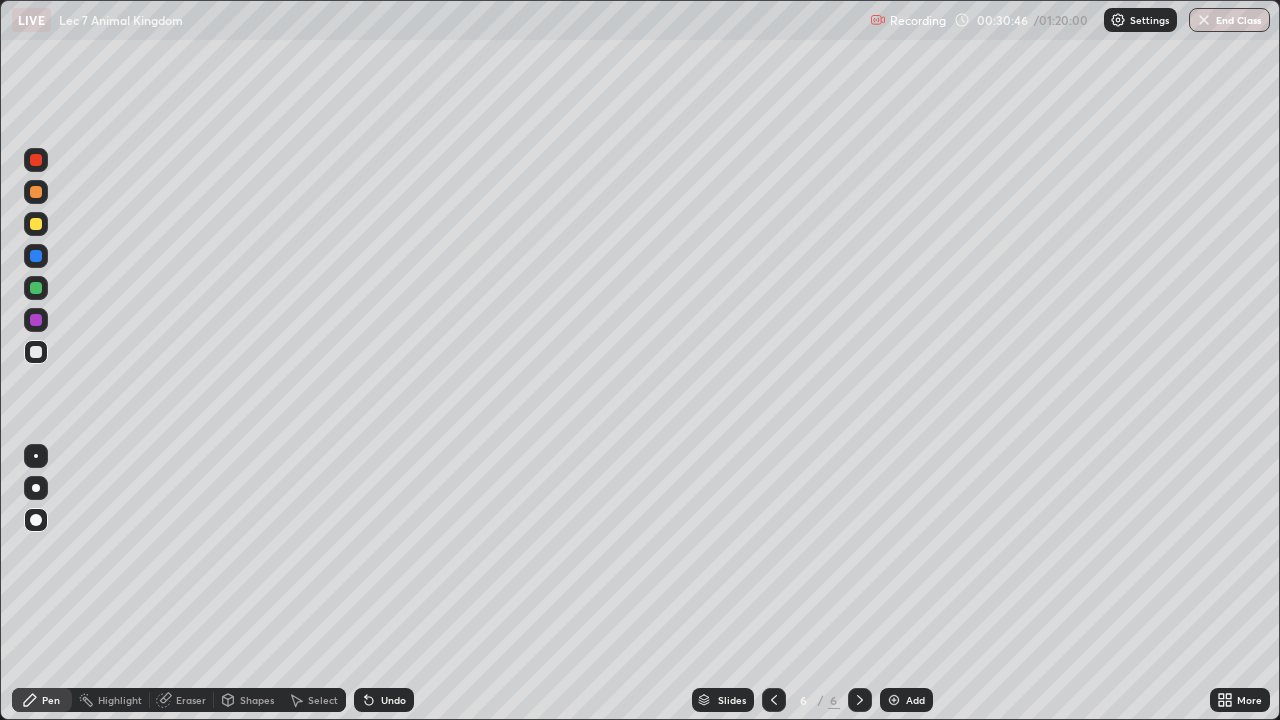 click at bounding box center [36, 488] 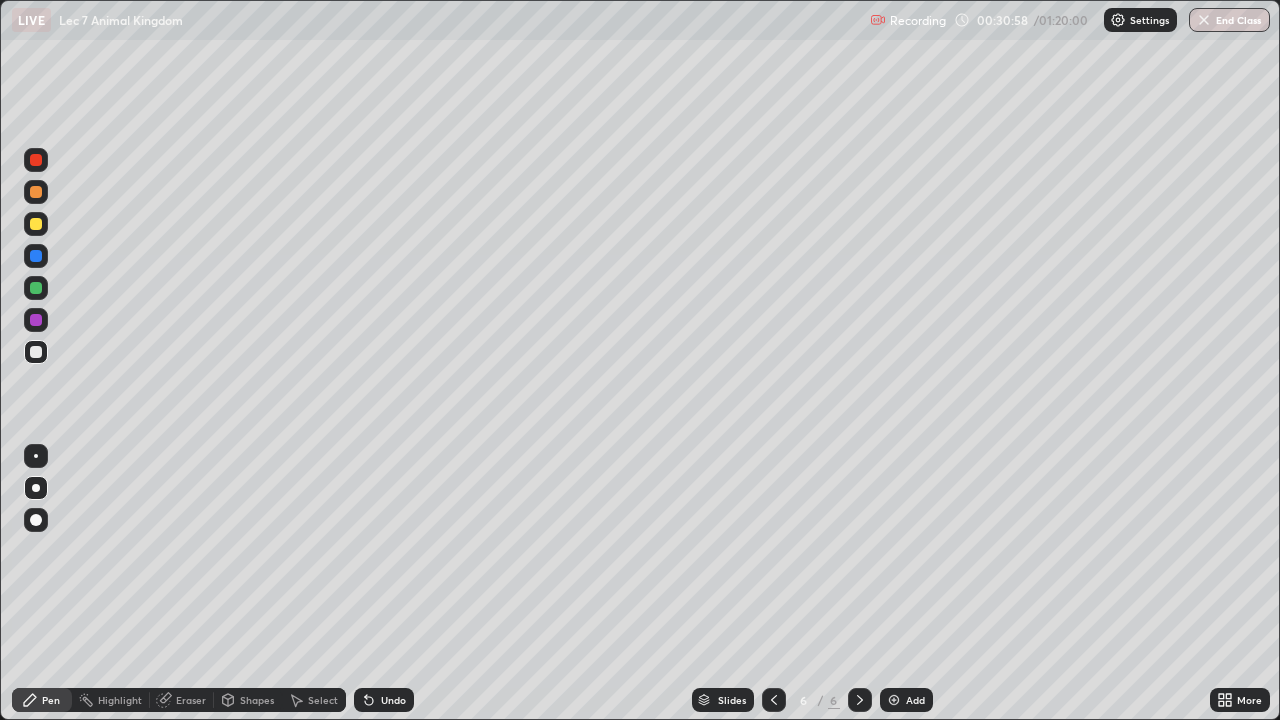 click 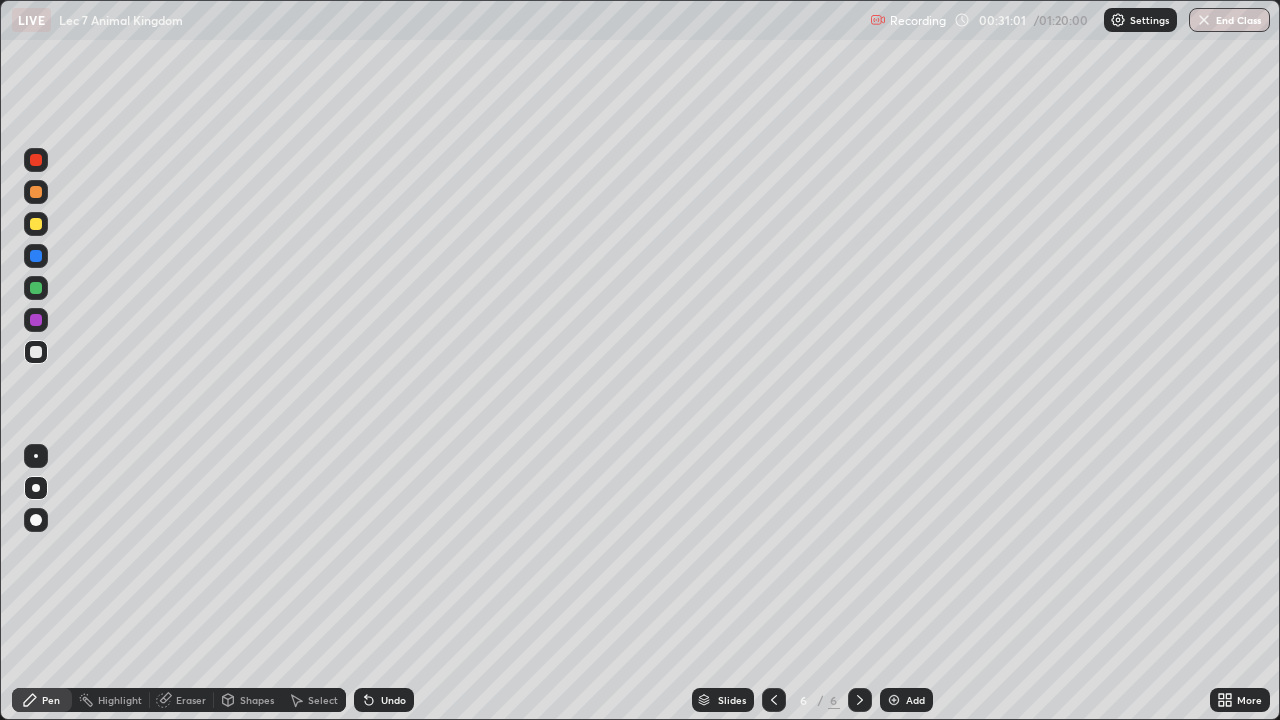 click 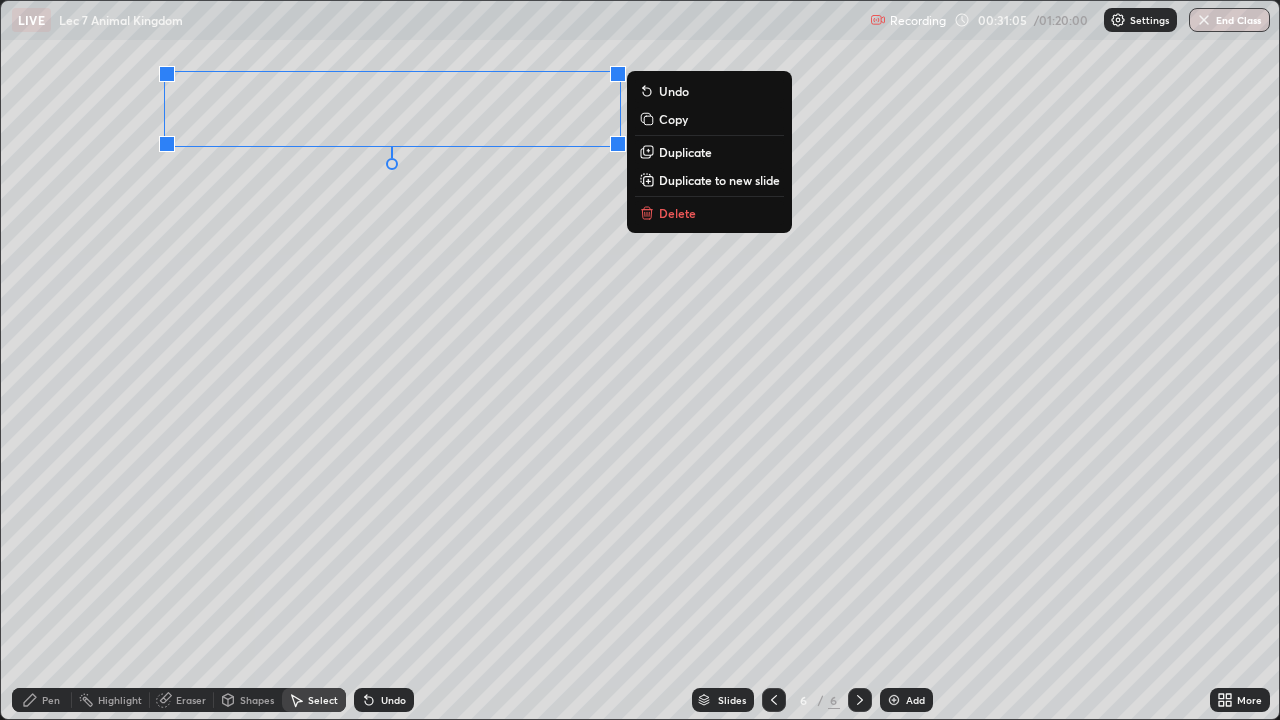 click on "0 ° Undo Copy Duplicate Duplicate to new slide Delete" at bounding box center (640, 360) 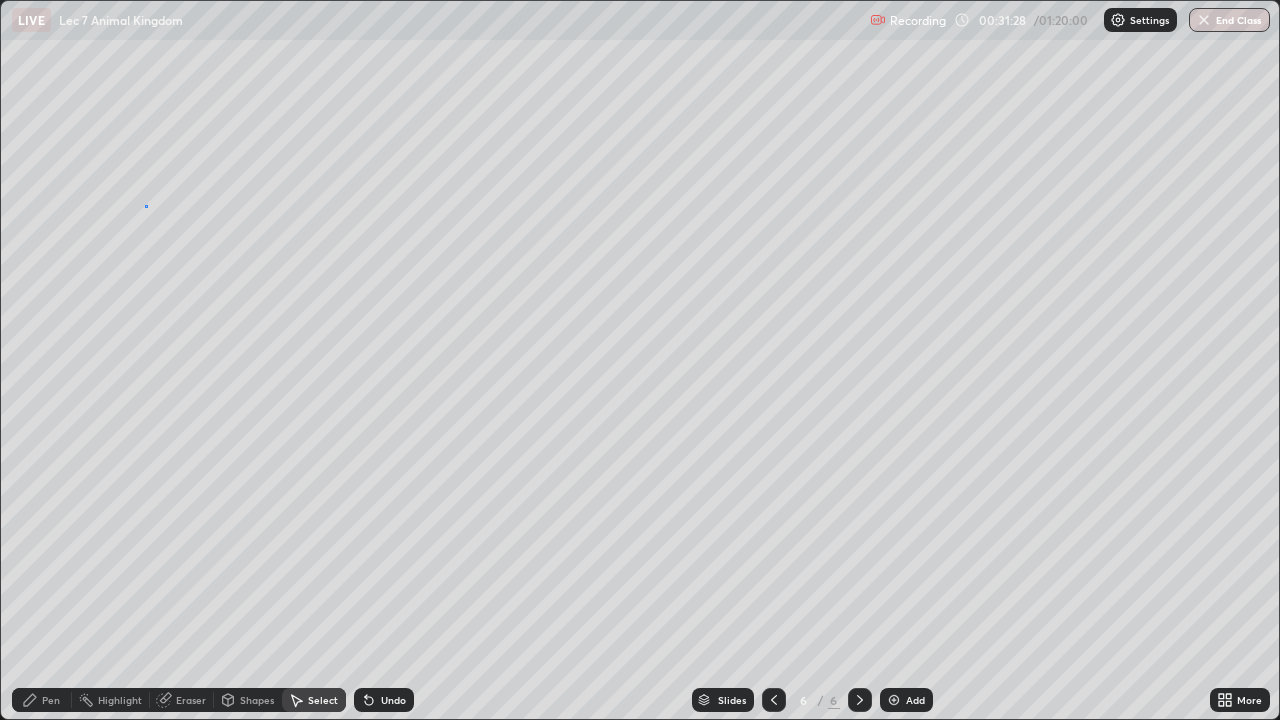 click on "0 ° Undo Copy Duplicate Duplicate to new slide Delete" at bounding box center [640, 360] 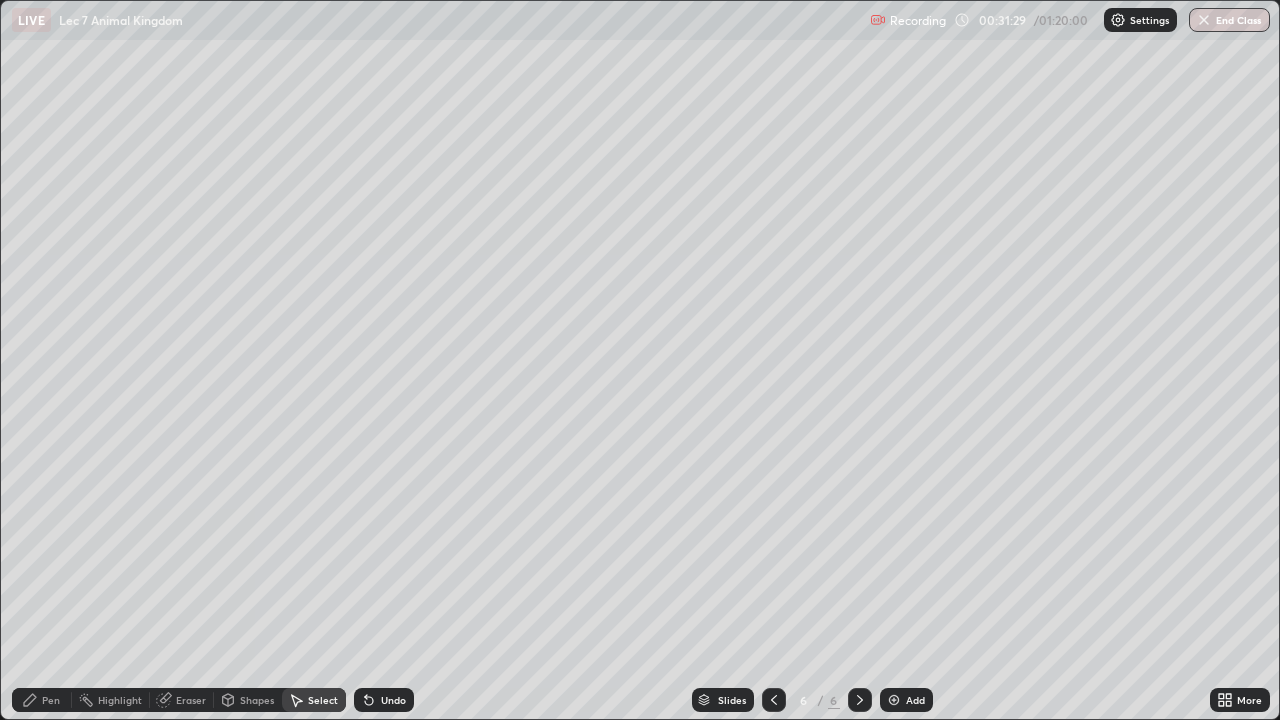 click on "Pen" at bounding box center (51, 700) 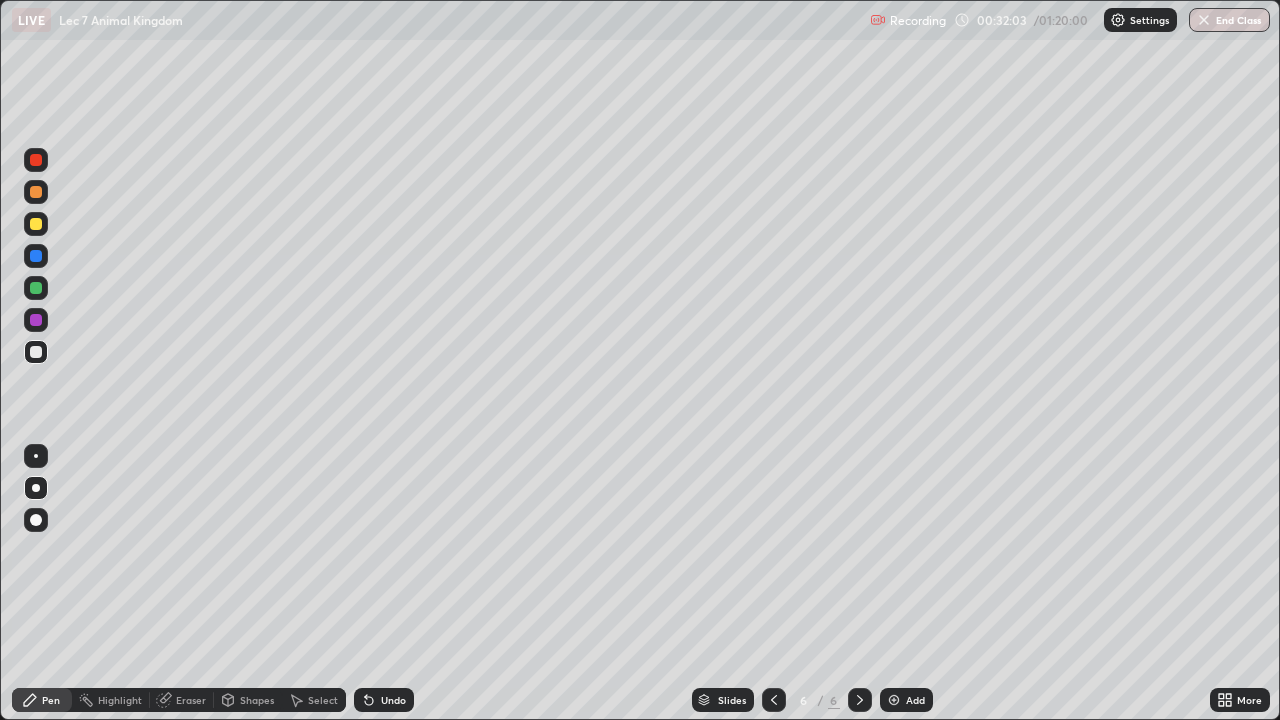 click at bounding box center [36, 456] 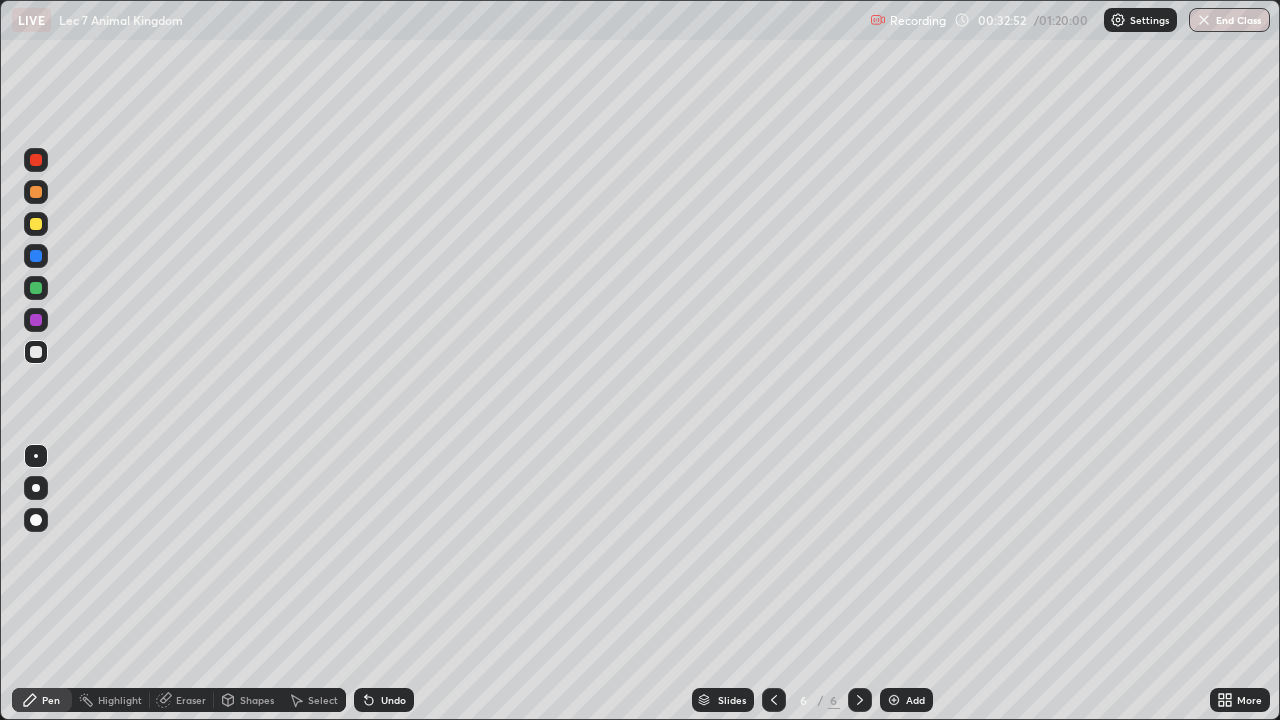 click on "Eraser" at bounding box center (191, 700) 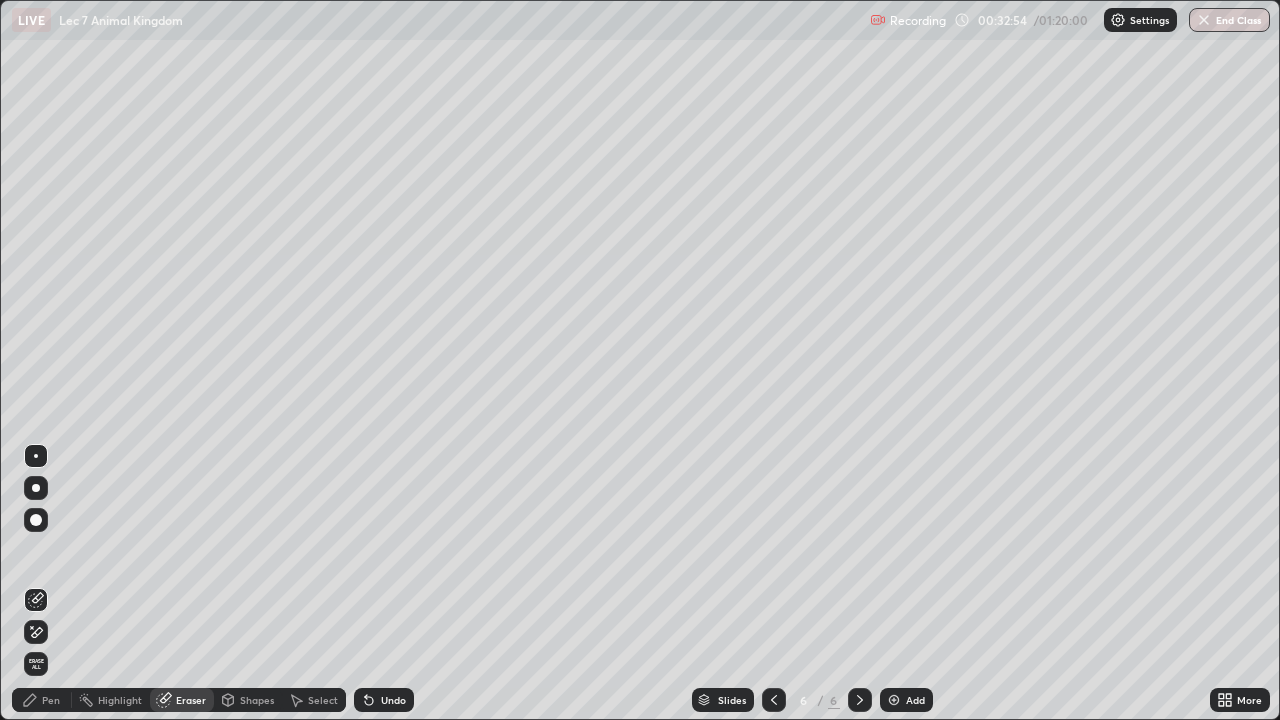 click on "Pen" at bounding box center [42, 700] 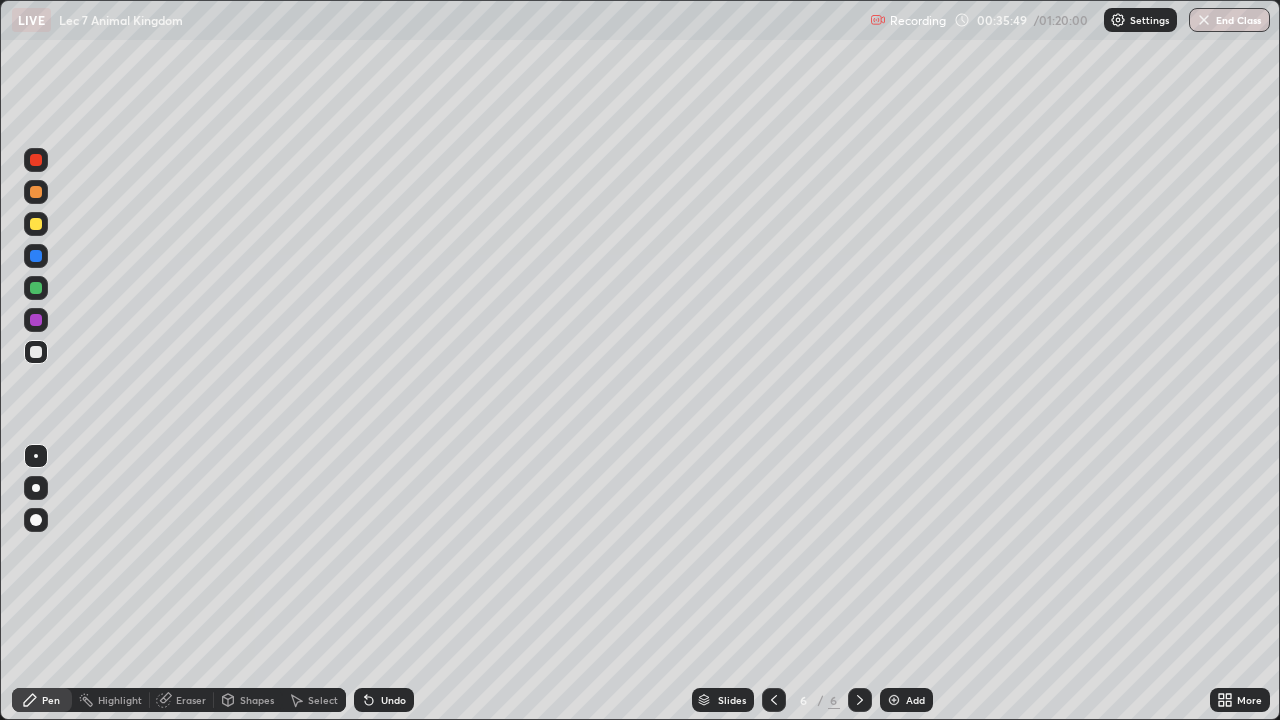 click 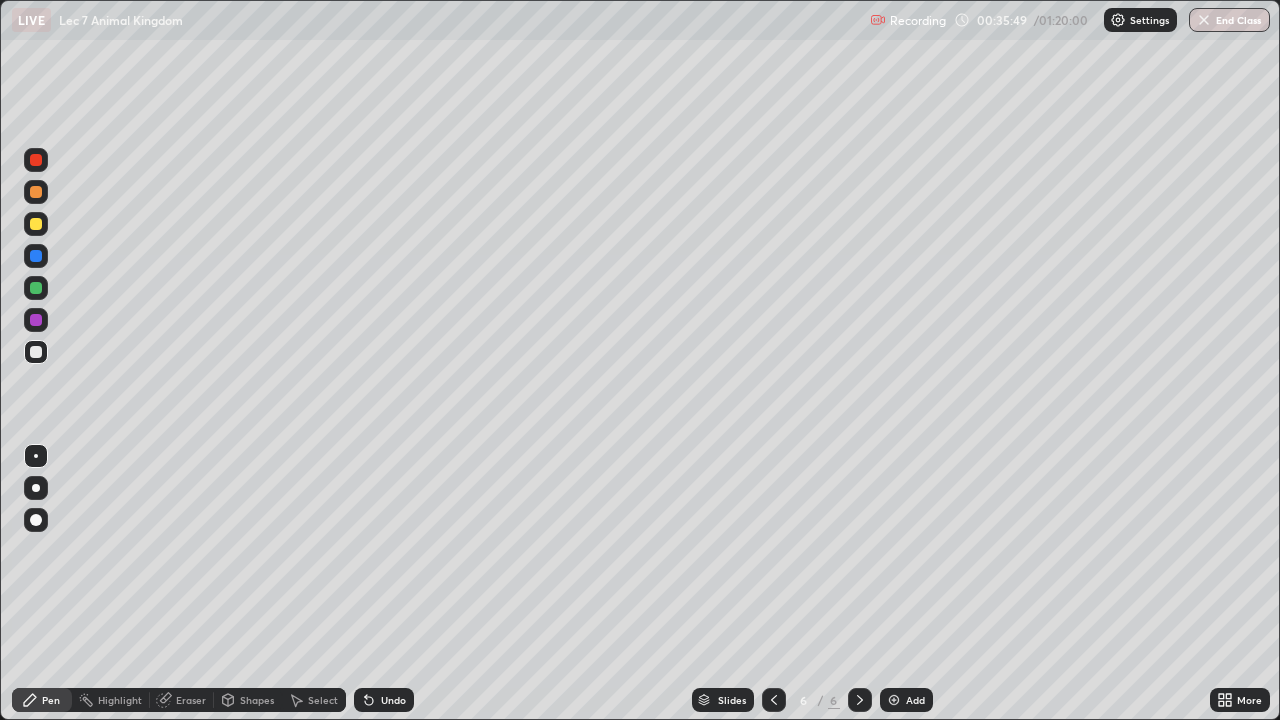 click 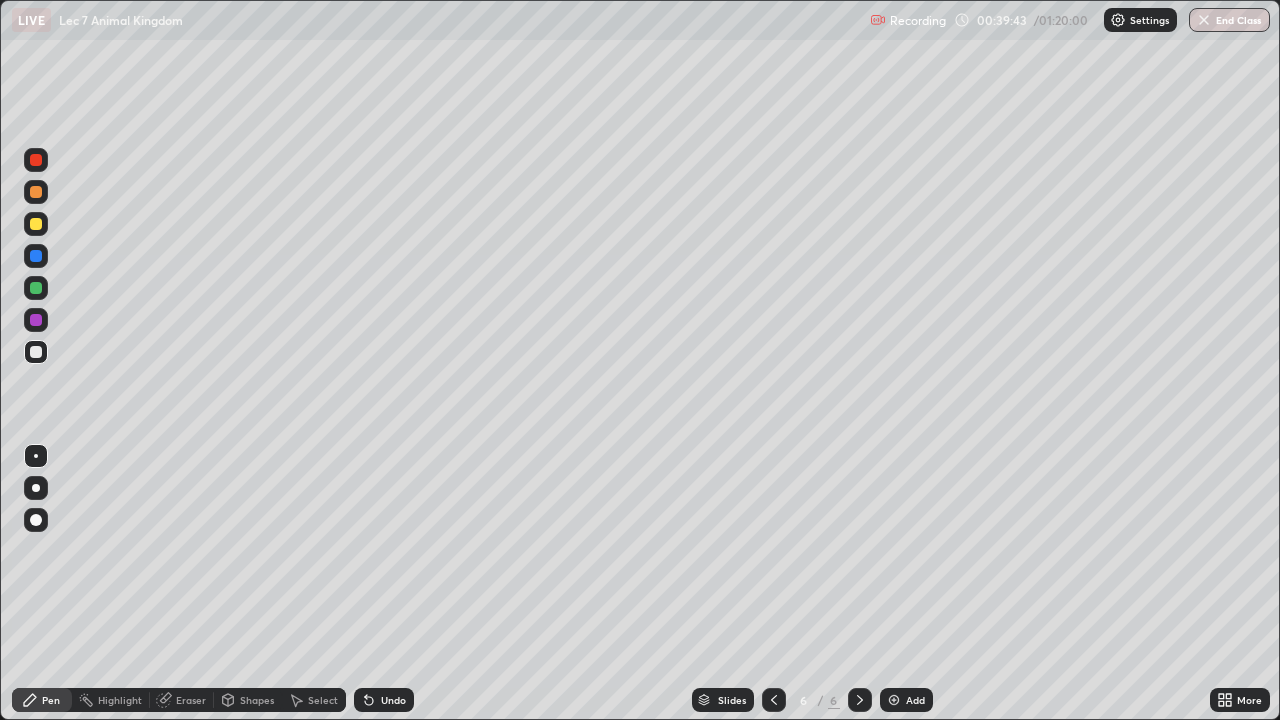 click at bounding box center [894, 700] 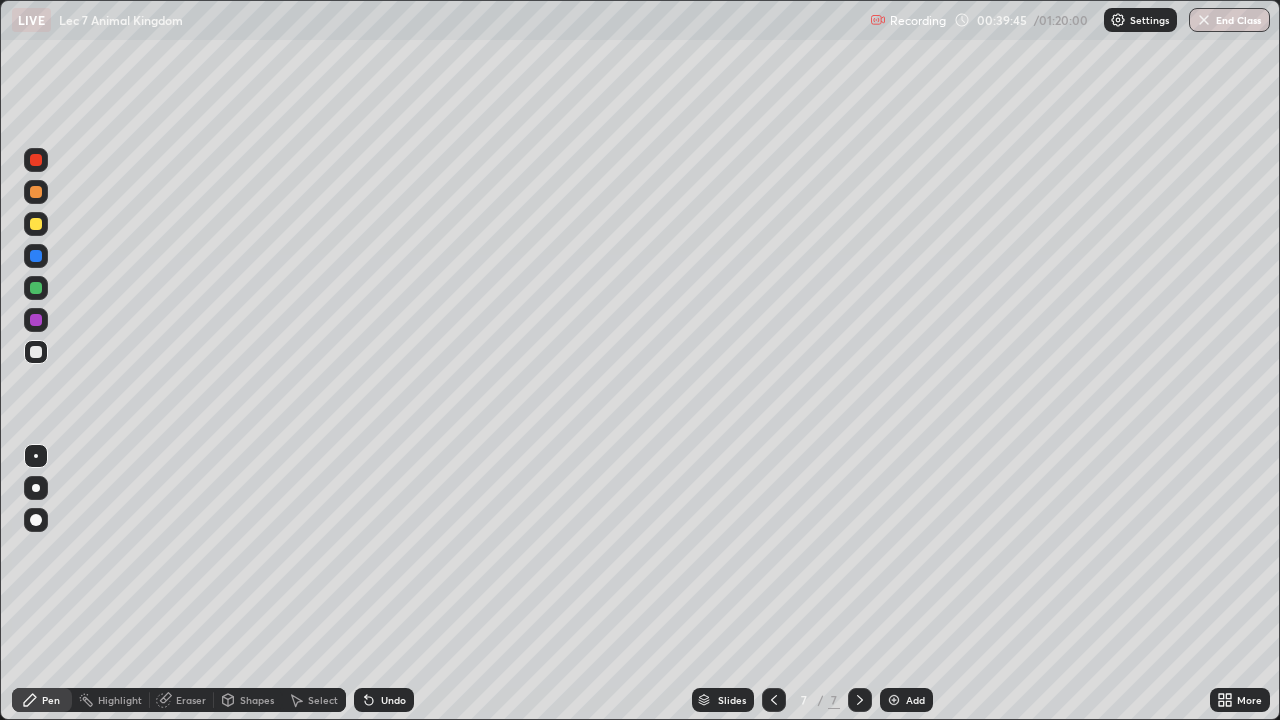 click 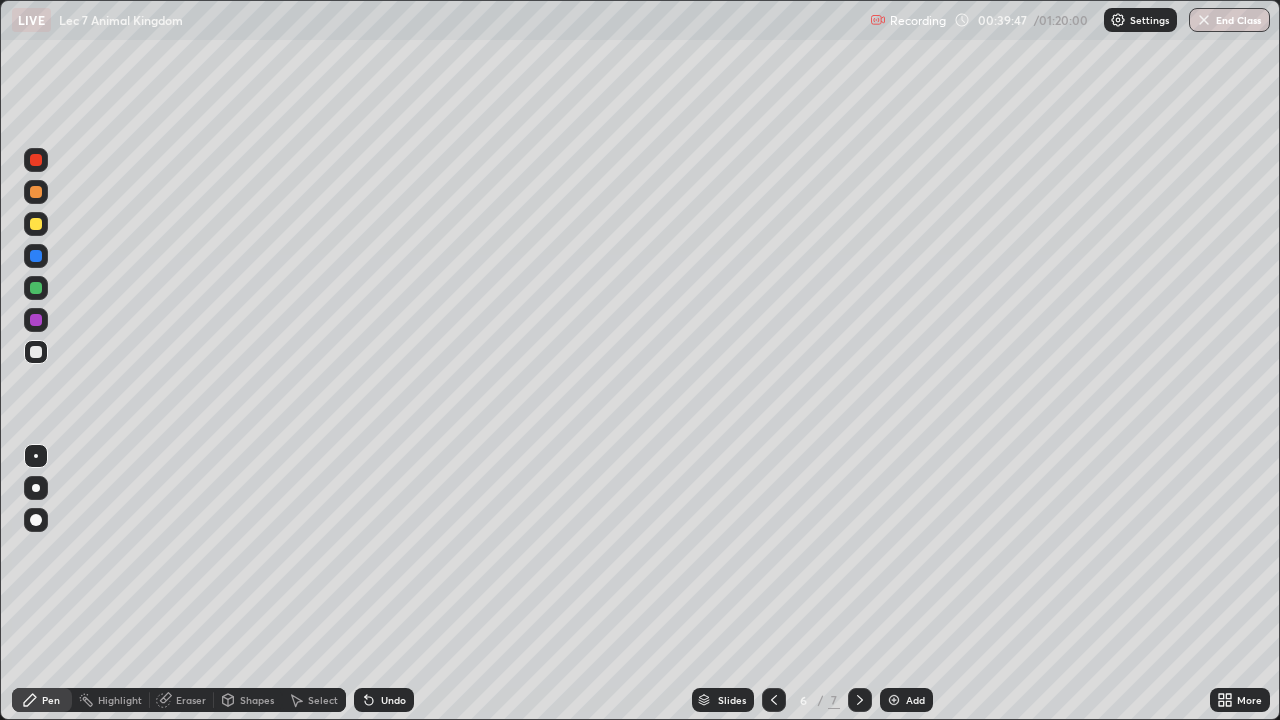 click 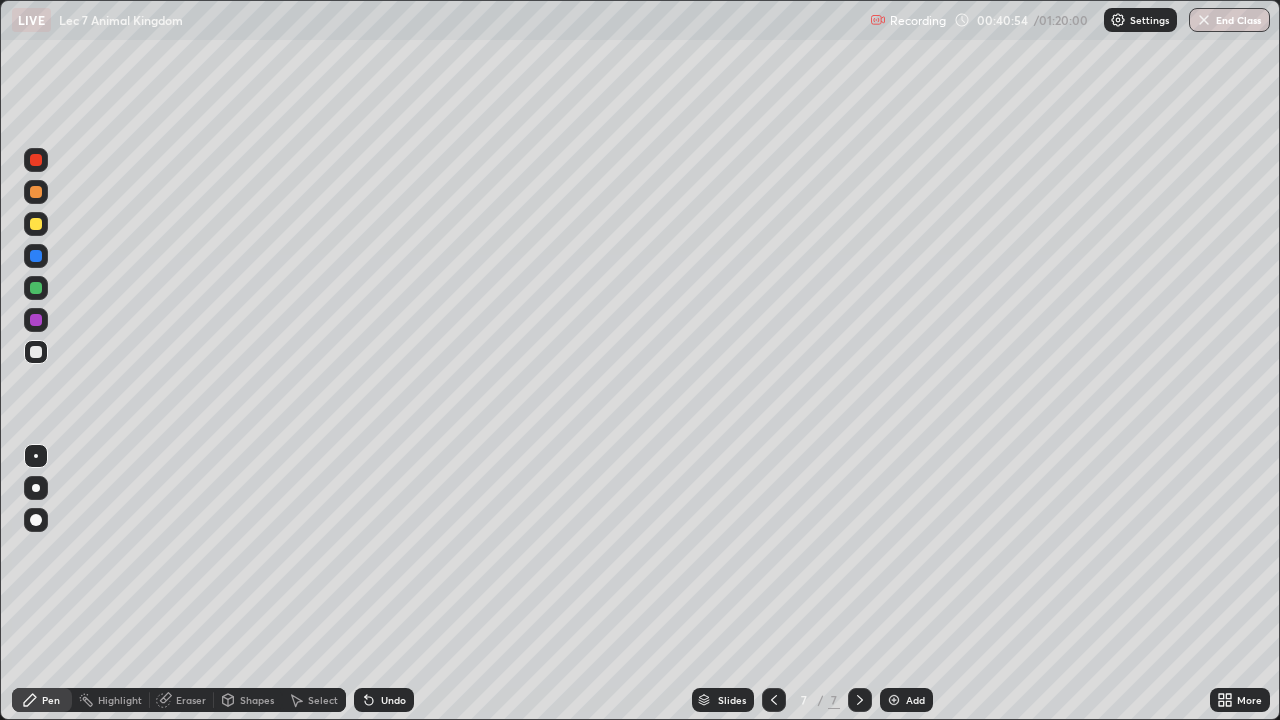click 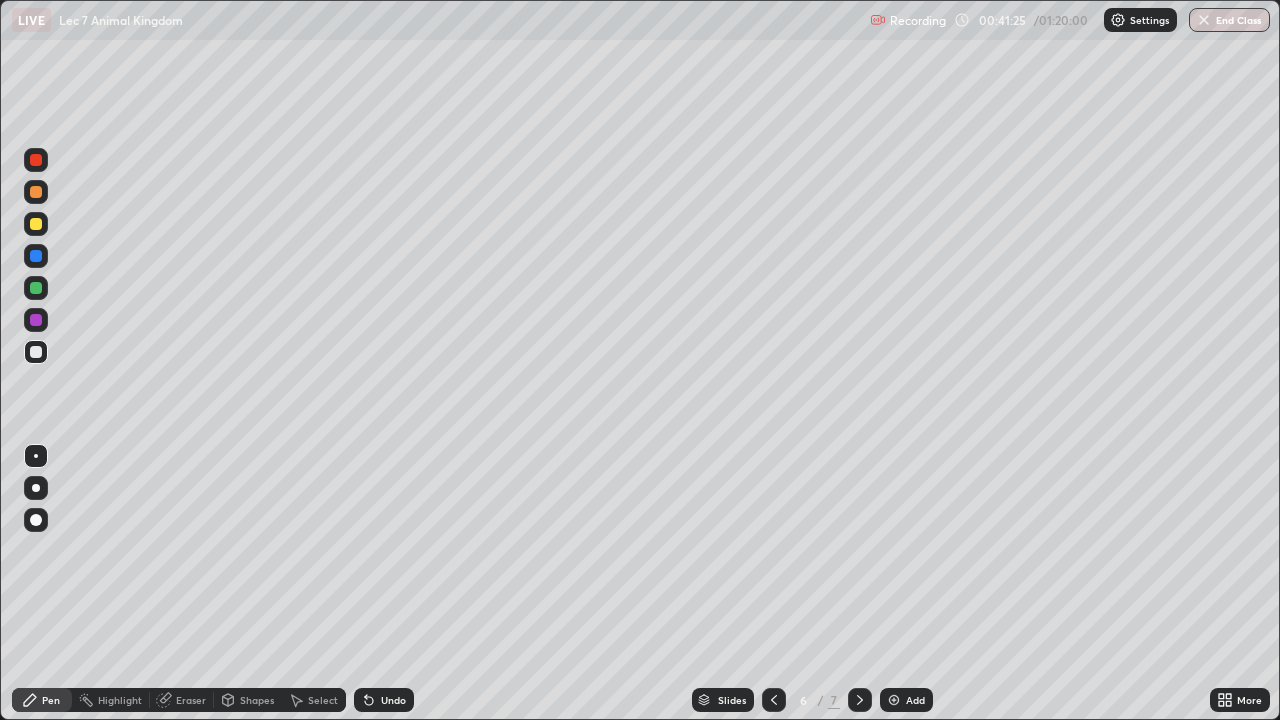 click 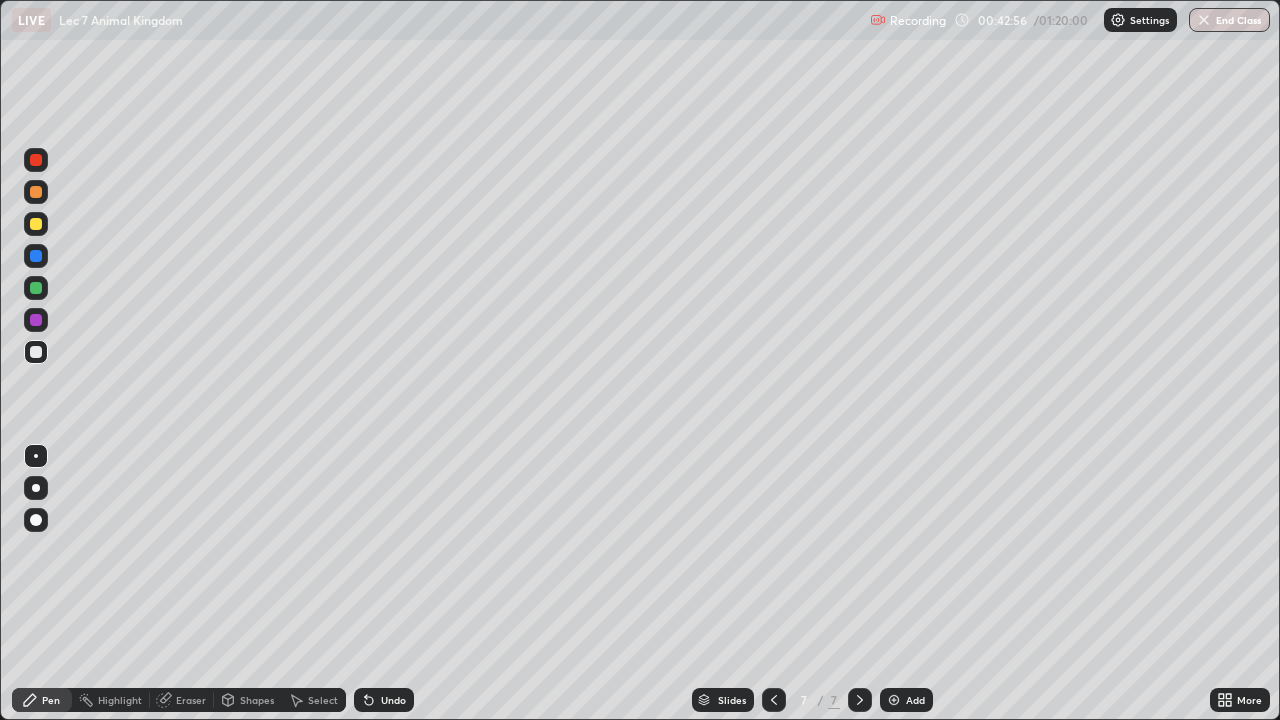 click on "Eraser" at bounding box center [191, 700] 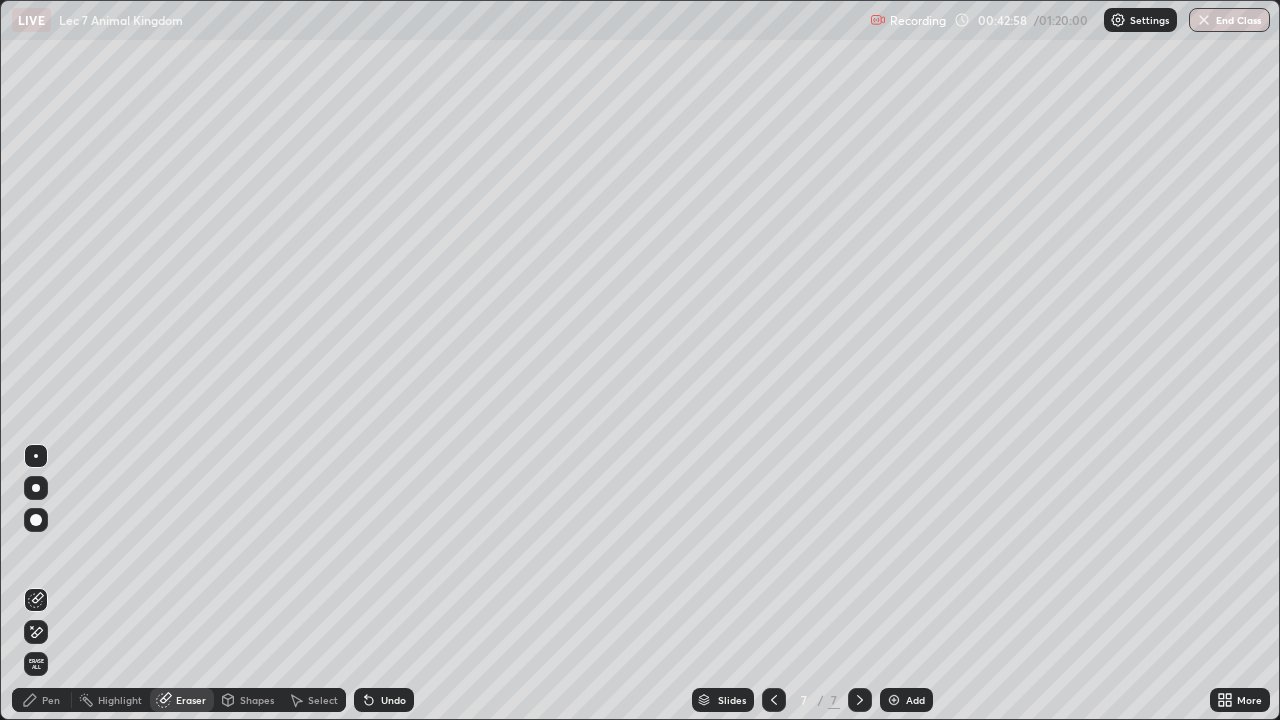 click on "Pen" at bounding box center [51, 700] 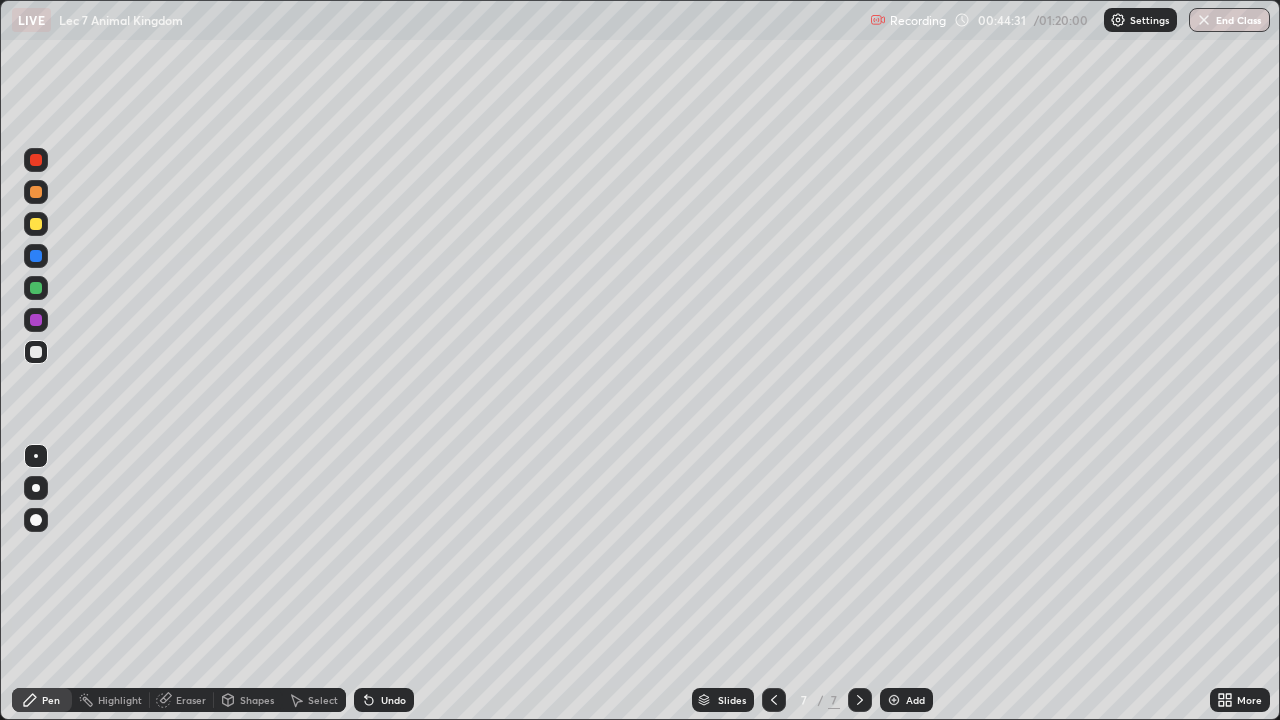 click on "Eraser" at bounding box center (182, 700) 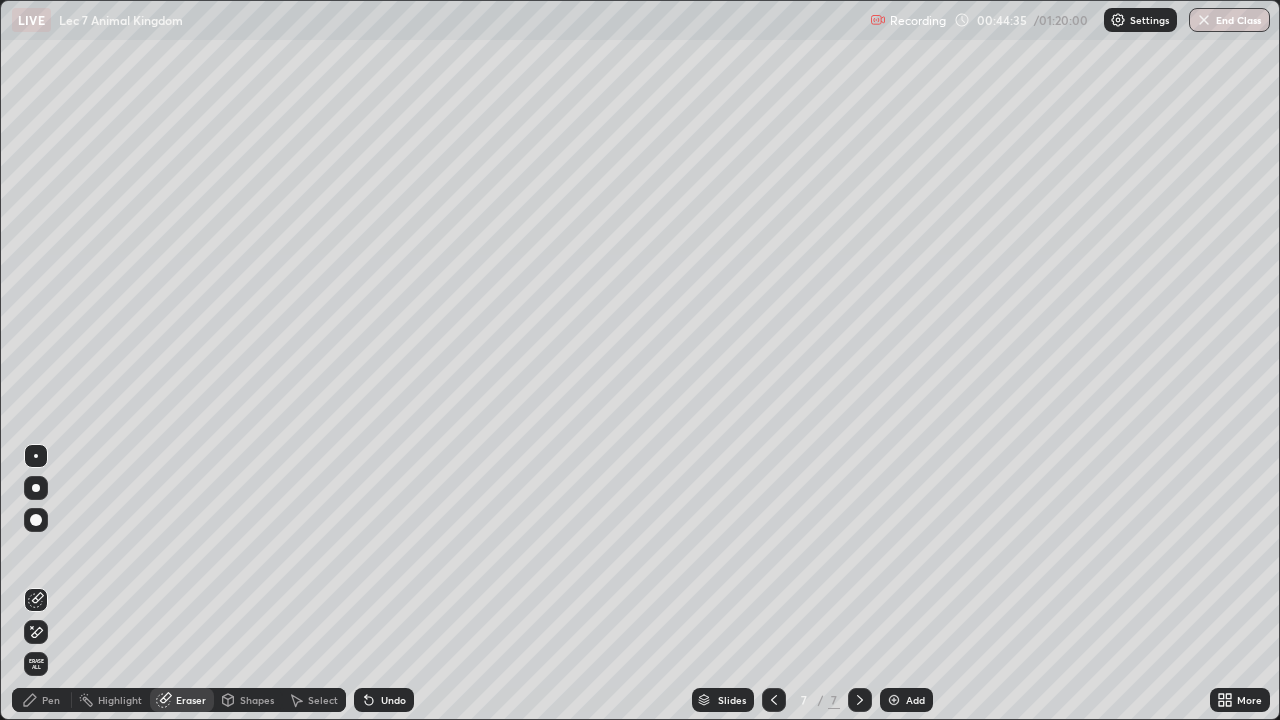 click on "Pen" at bounding box center [51, 700] 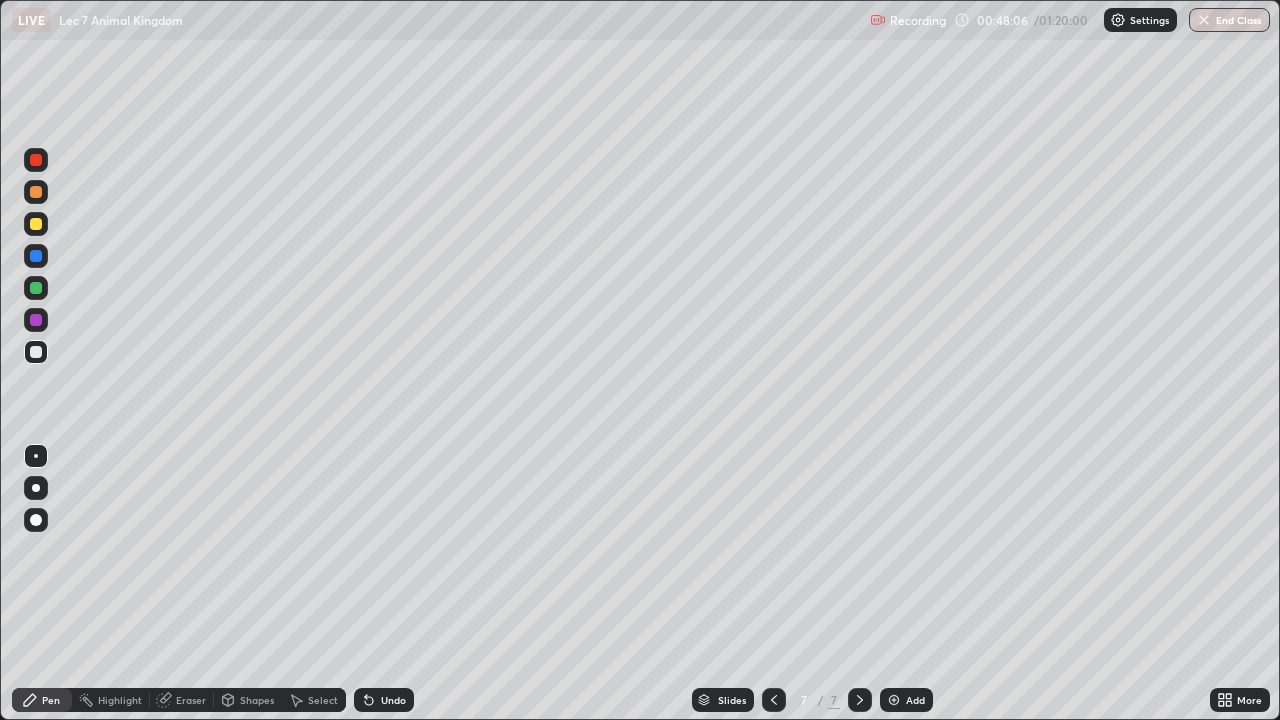 click on "Eraser" at bounding box center [191, 700] 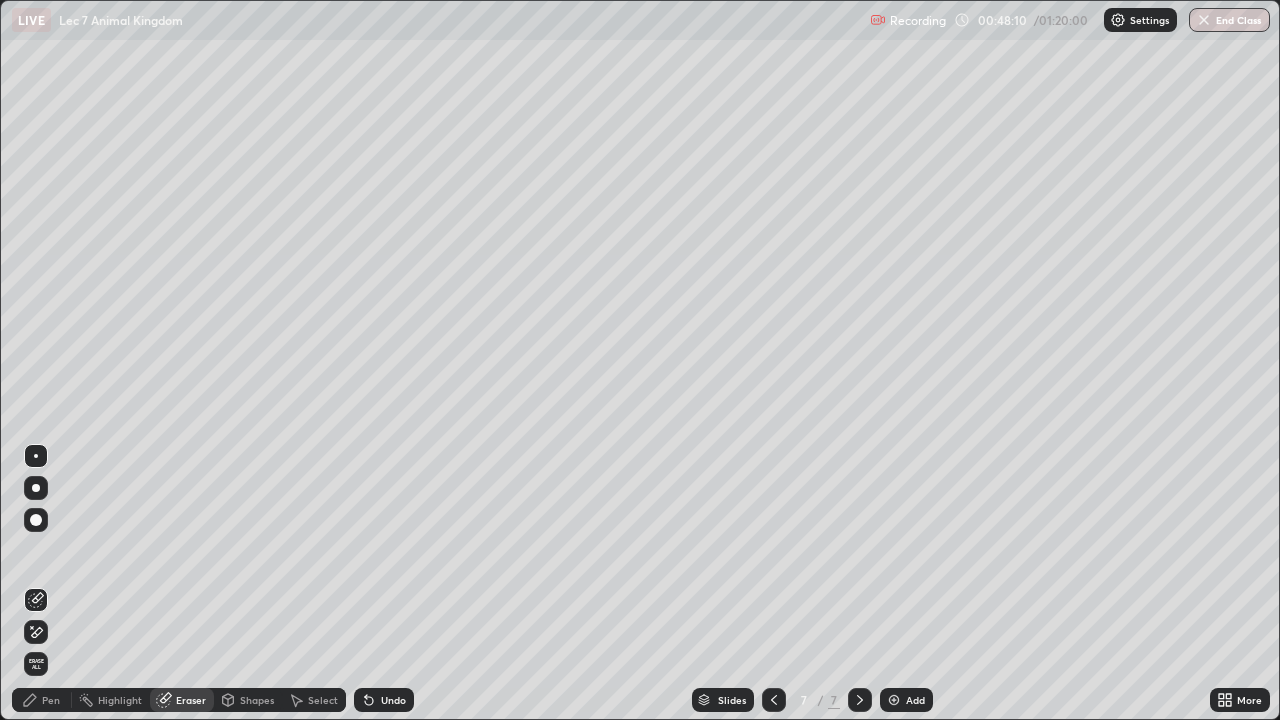 click on "Pen" at bounding box center [42, 700] 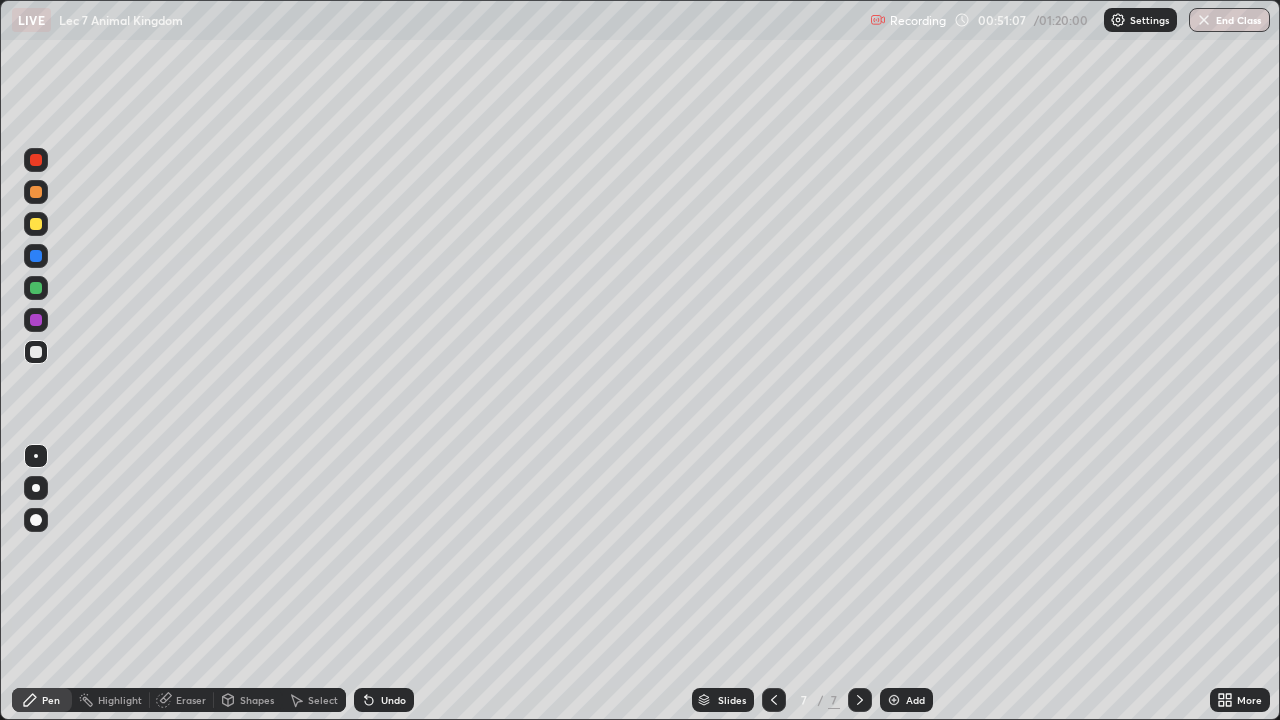 click at bounding box center [894, 700] 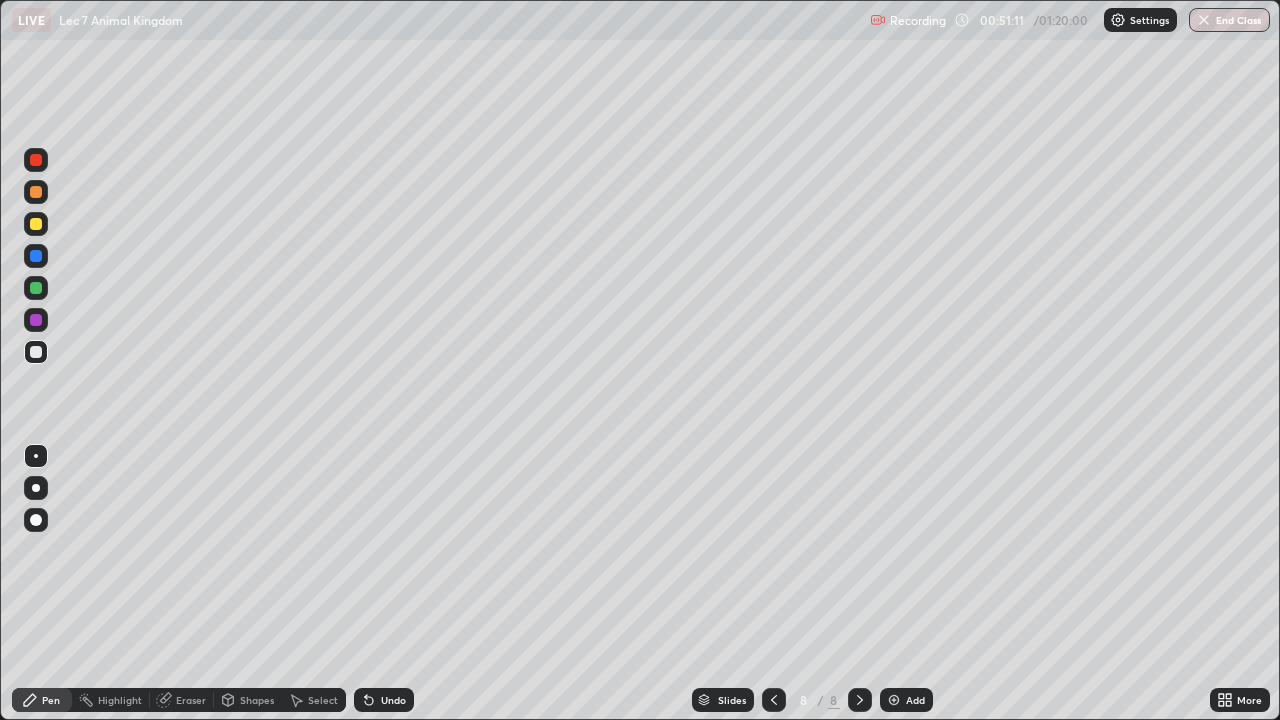 click at bounding box center [36, 224] 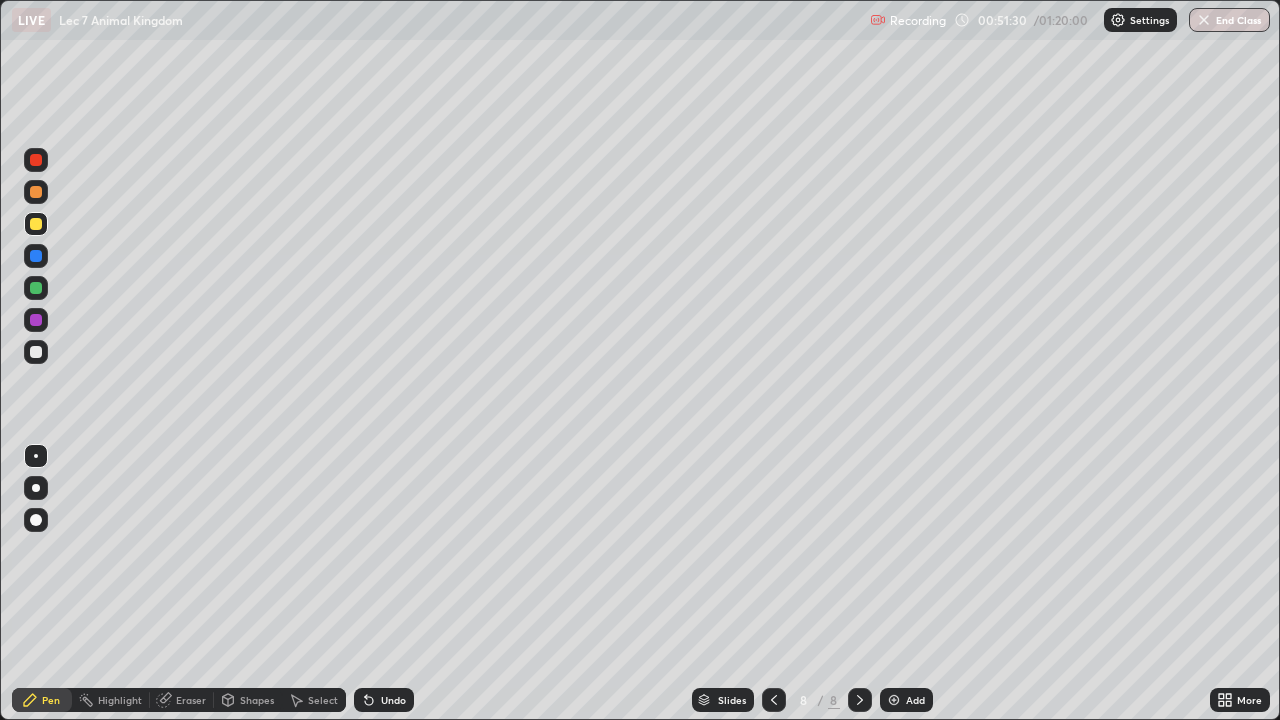 click on "Select" at bounding box center (314, 700) 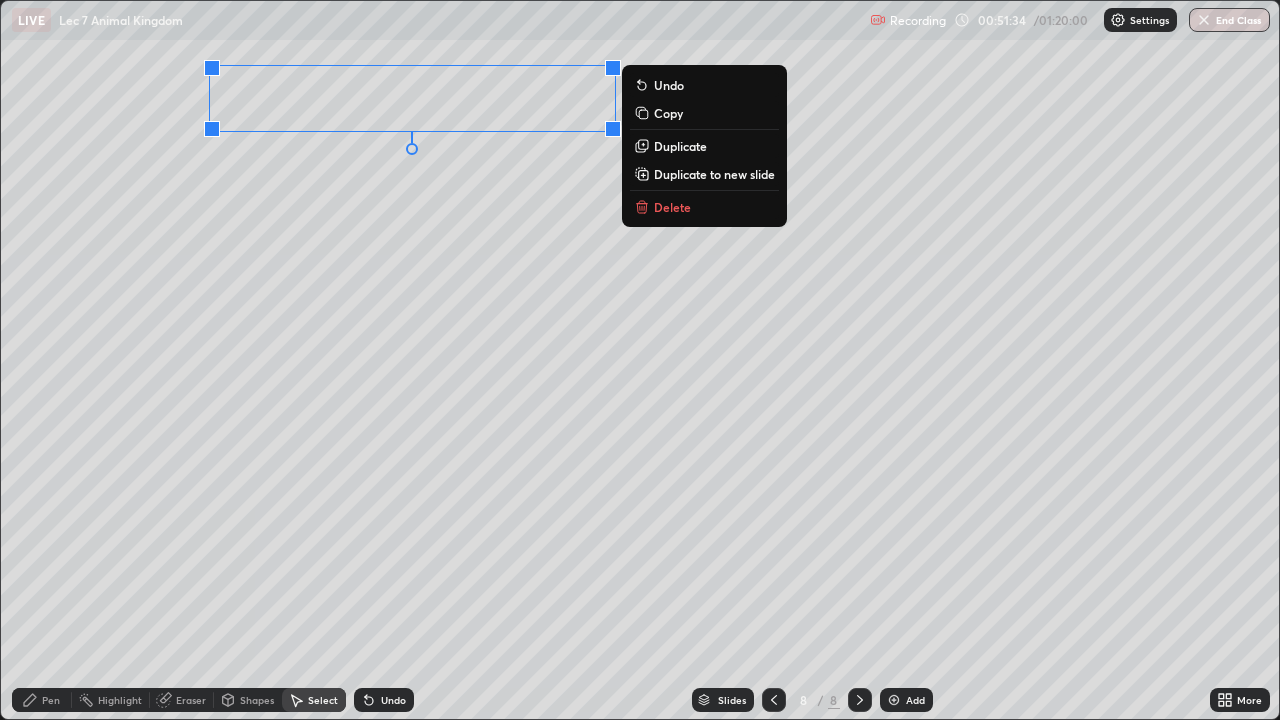 click on "0 ° Undo Copy Duplicate Duplicate to new slide Delete" at bounding box center (640, 360) 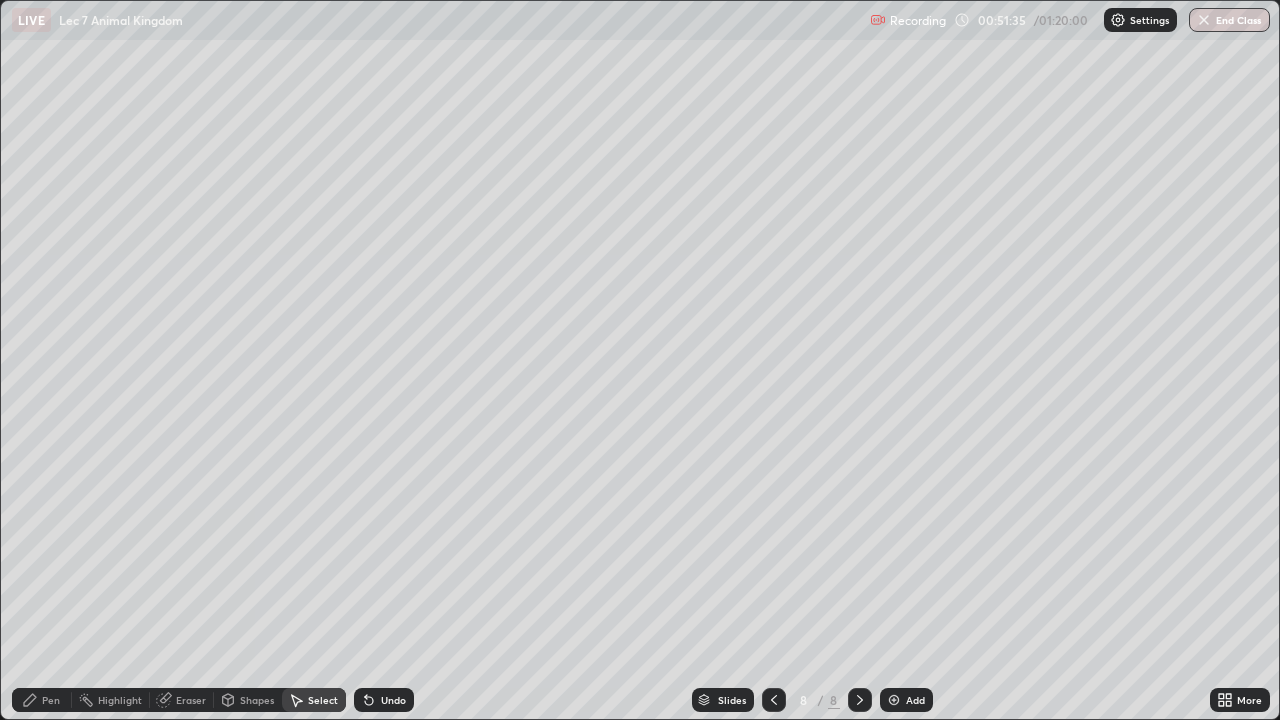 click on "Pen" at bounding box center (51, 700) 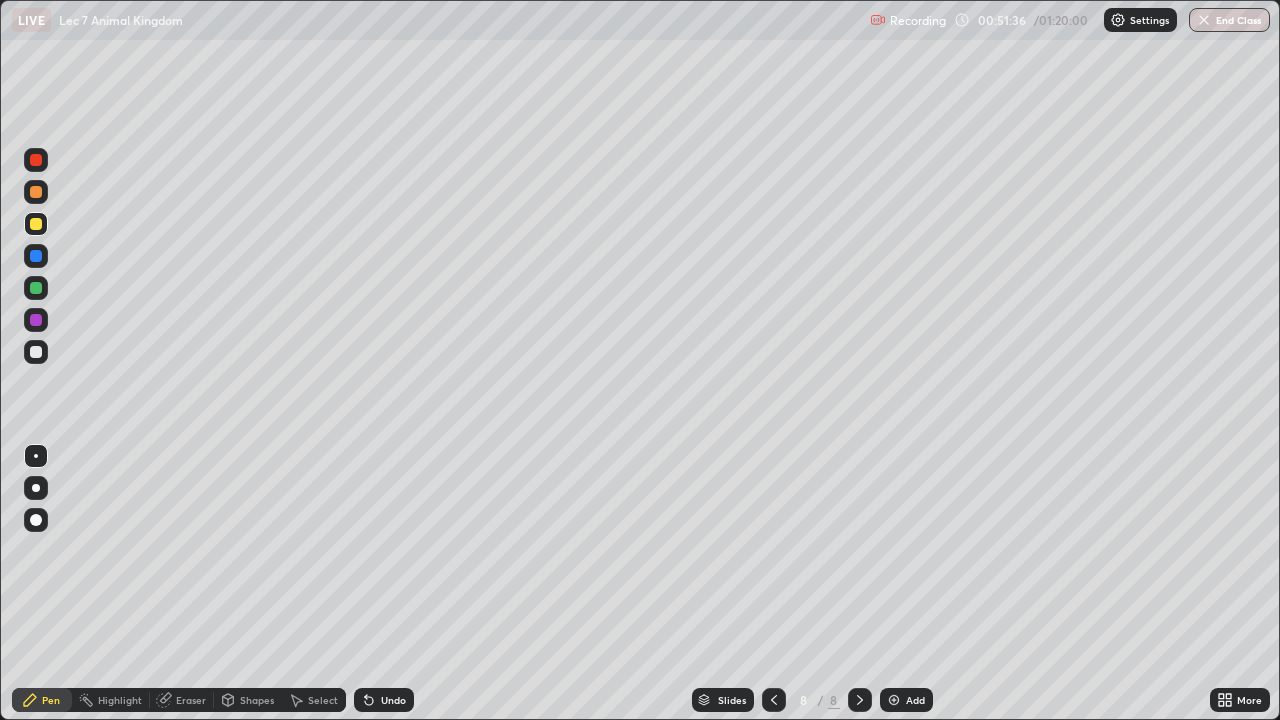 click at bounding box center (36, 352) 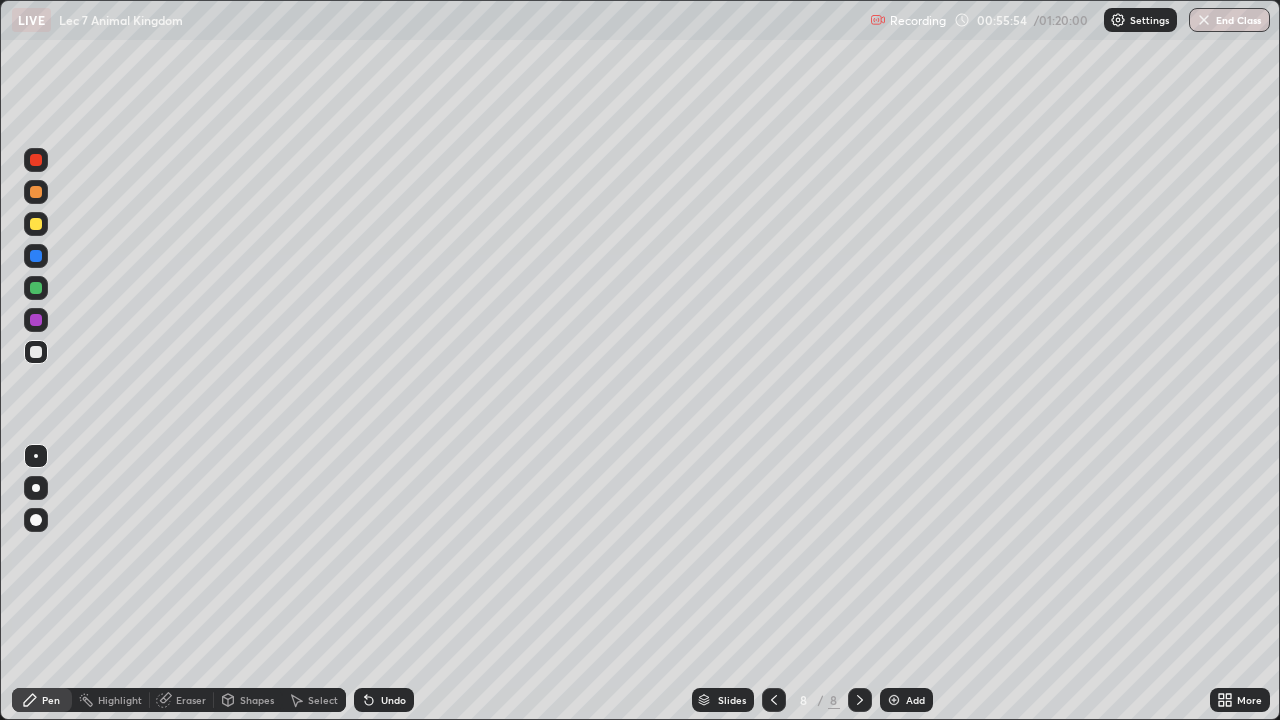 click on "Select" at bounding box center (323, 700) 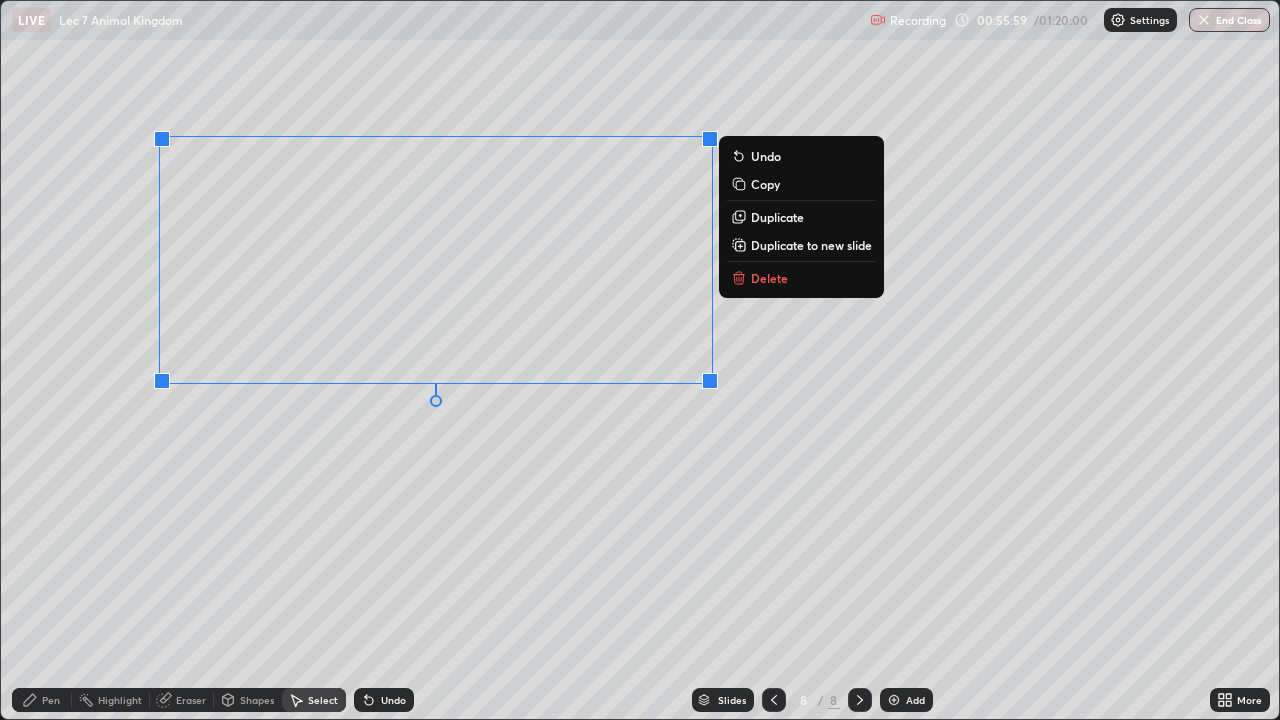 click on "0 ° Undo Copy Duplicate Duplicate to new slide Delete" at bounding box center (640, 360) 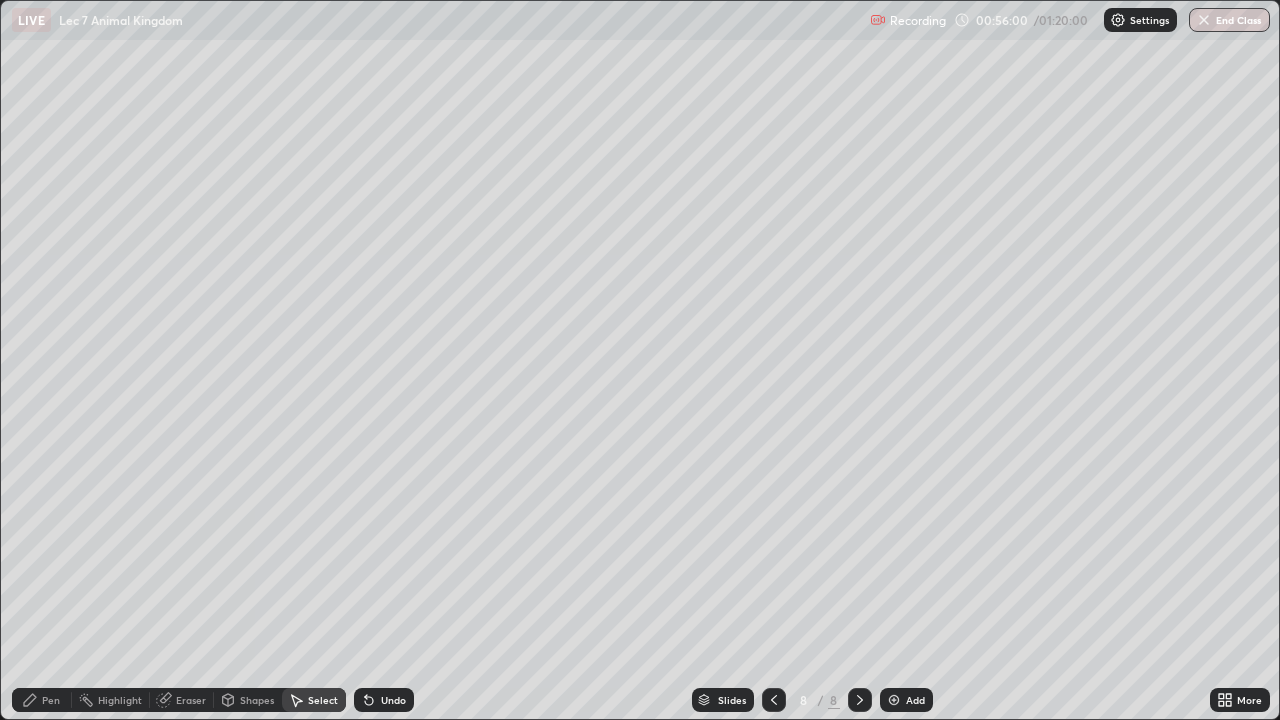click 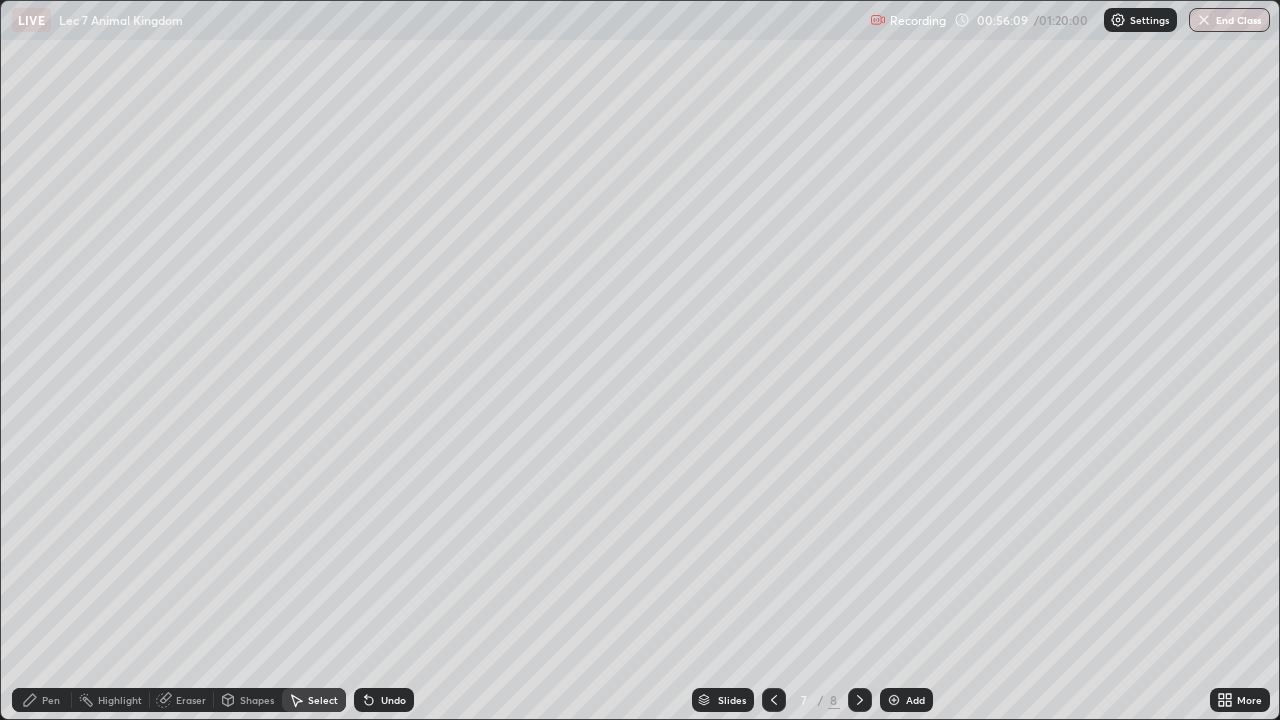 click 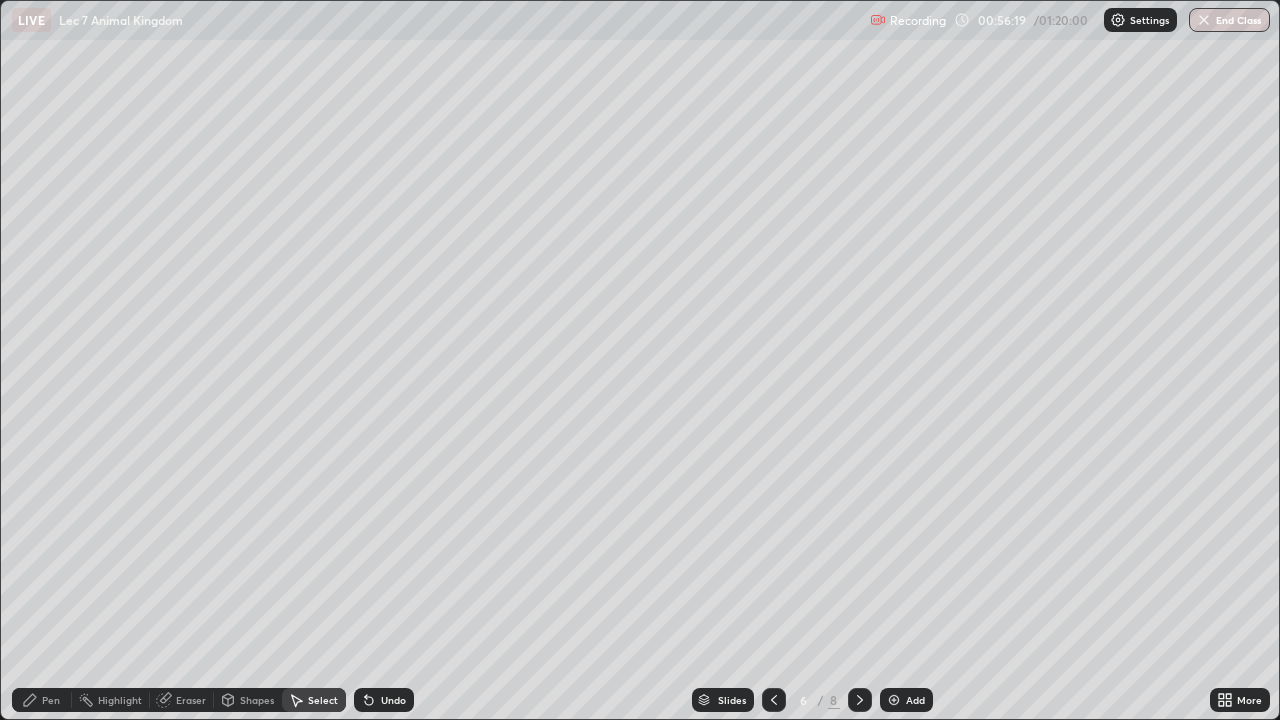 click 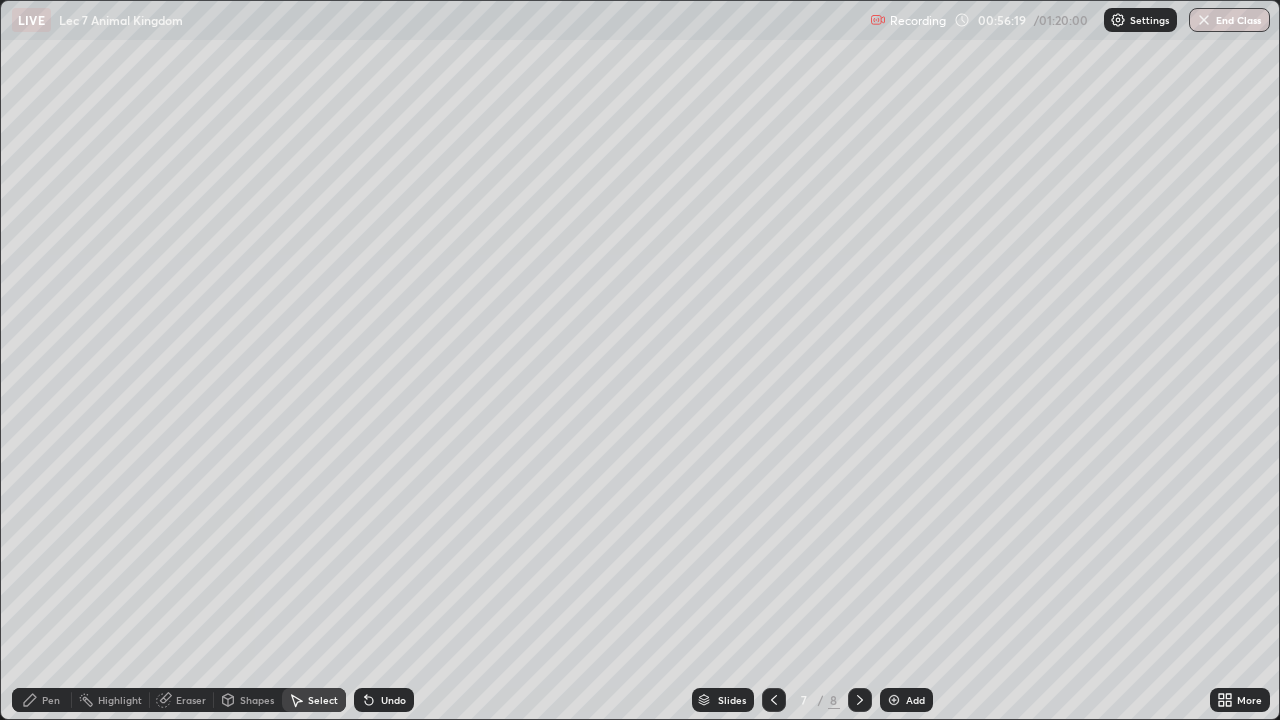 click 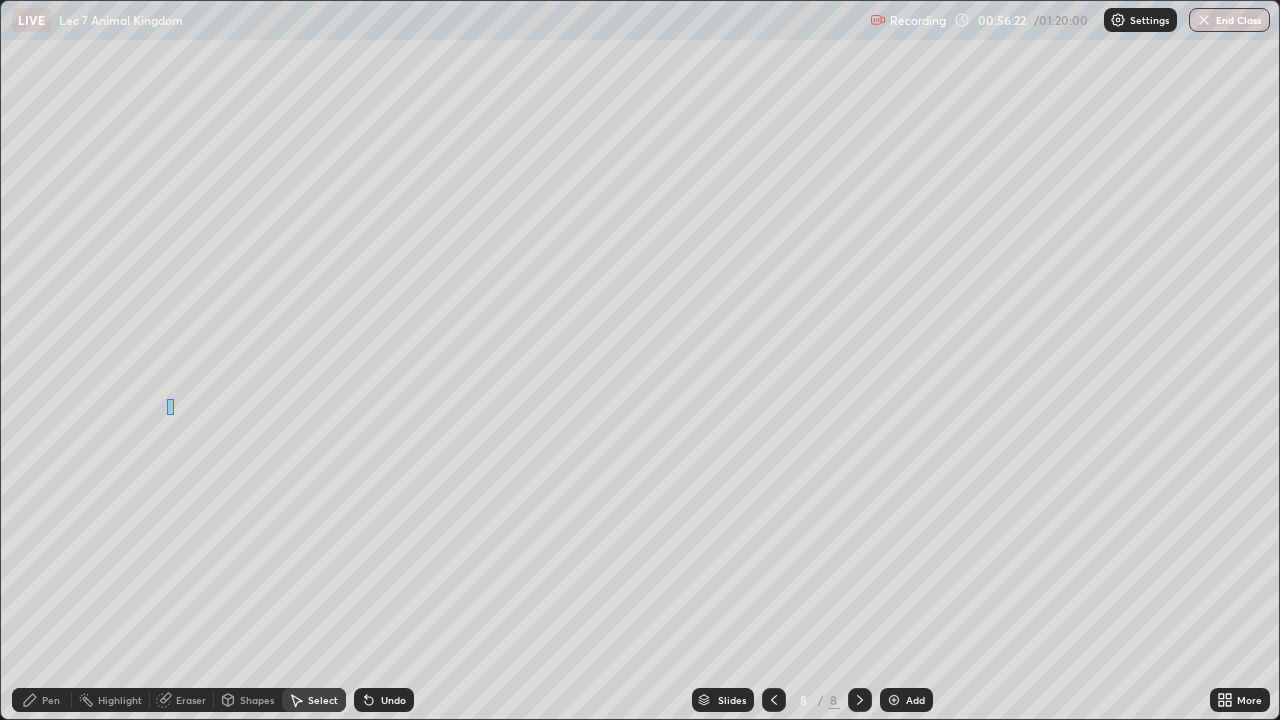 click on "0 ° Undo Copy Duplicate Duplicate to new slide Delete" at bounding box center [640, 360] 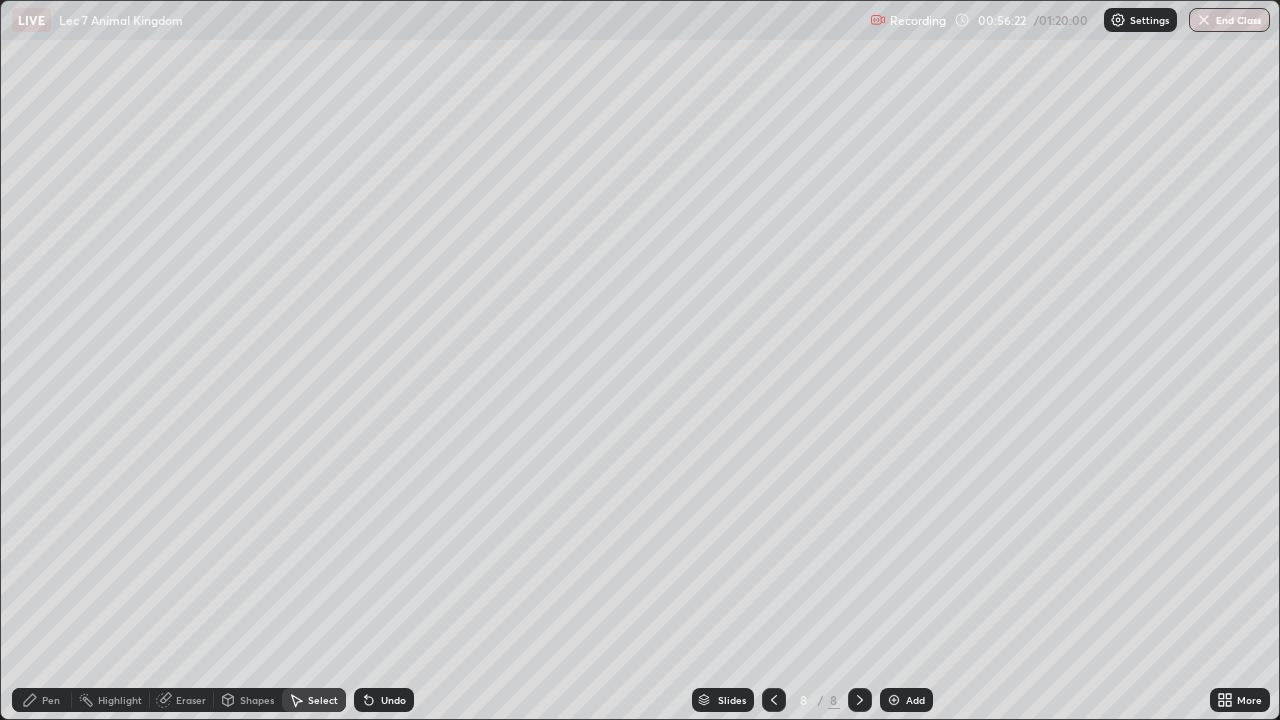 click 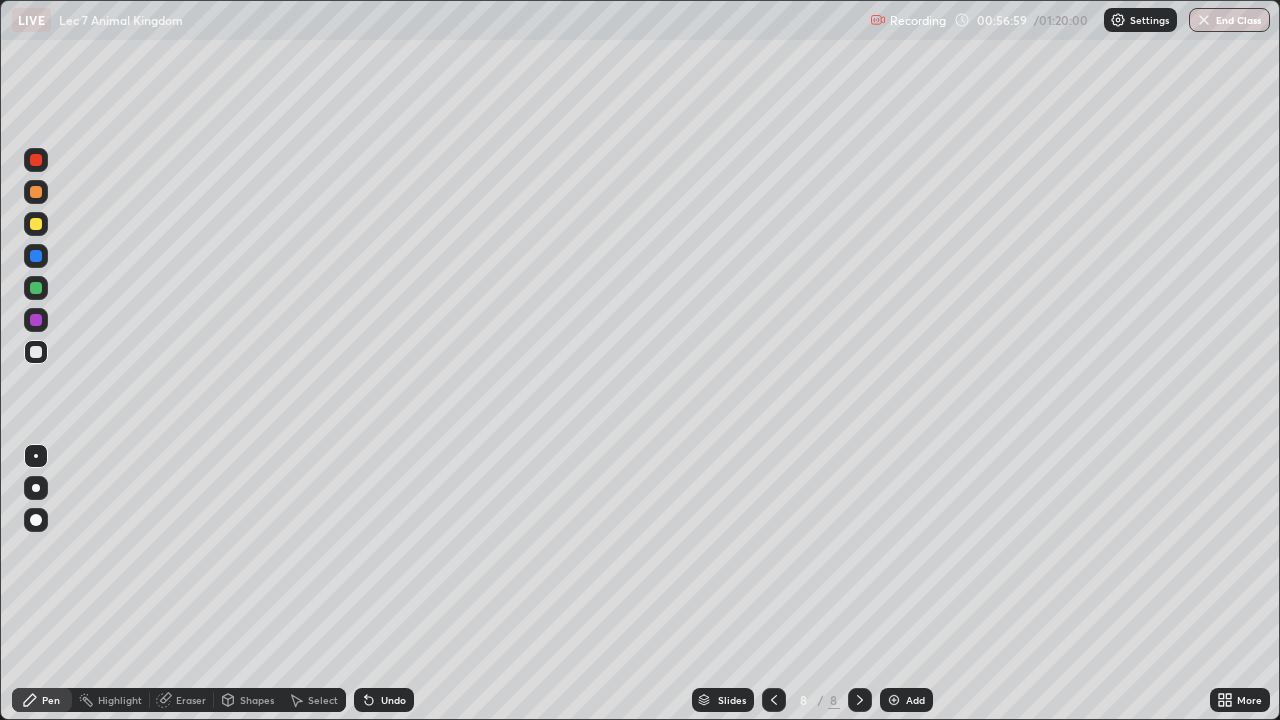 click at bounding box center [774, 700] 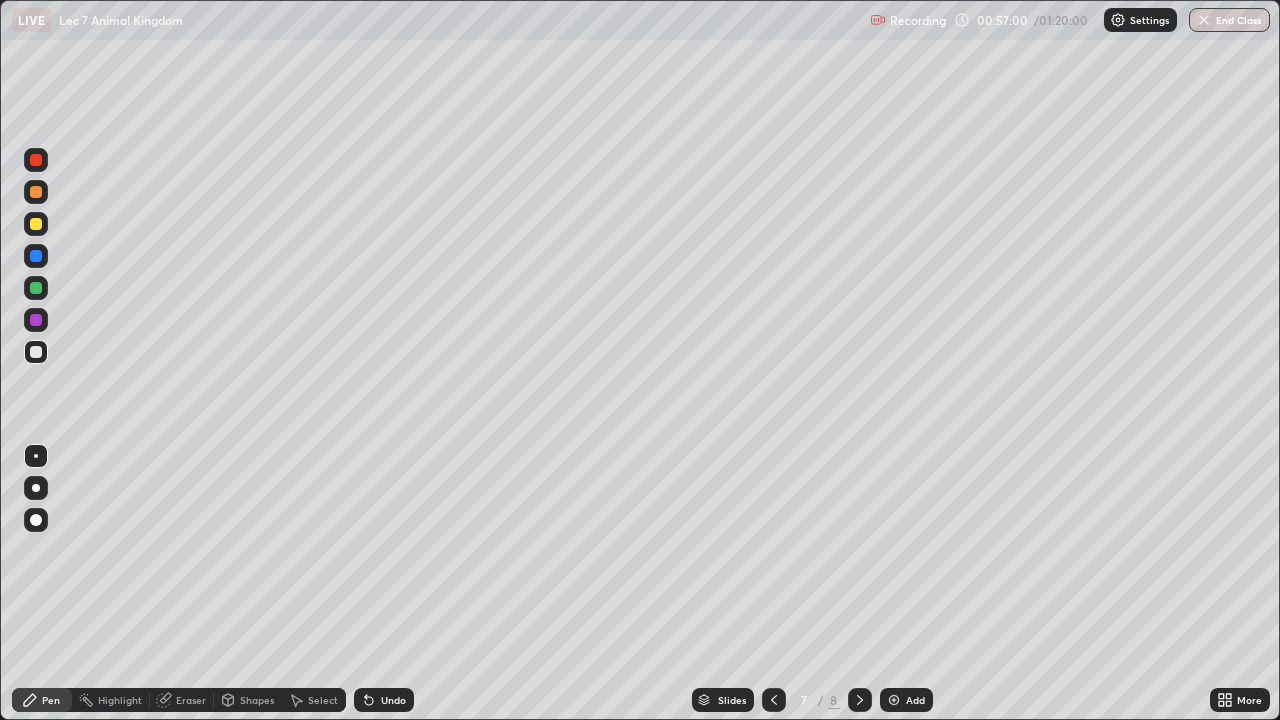 click 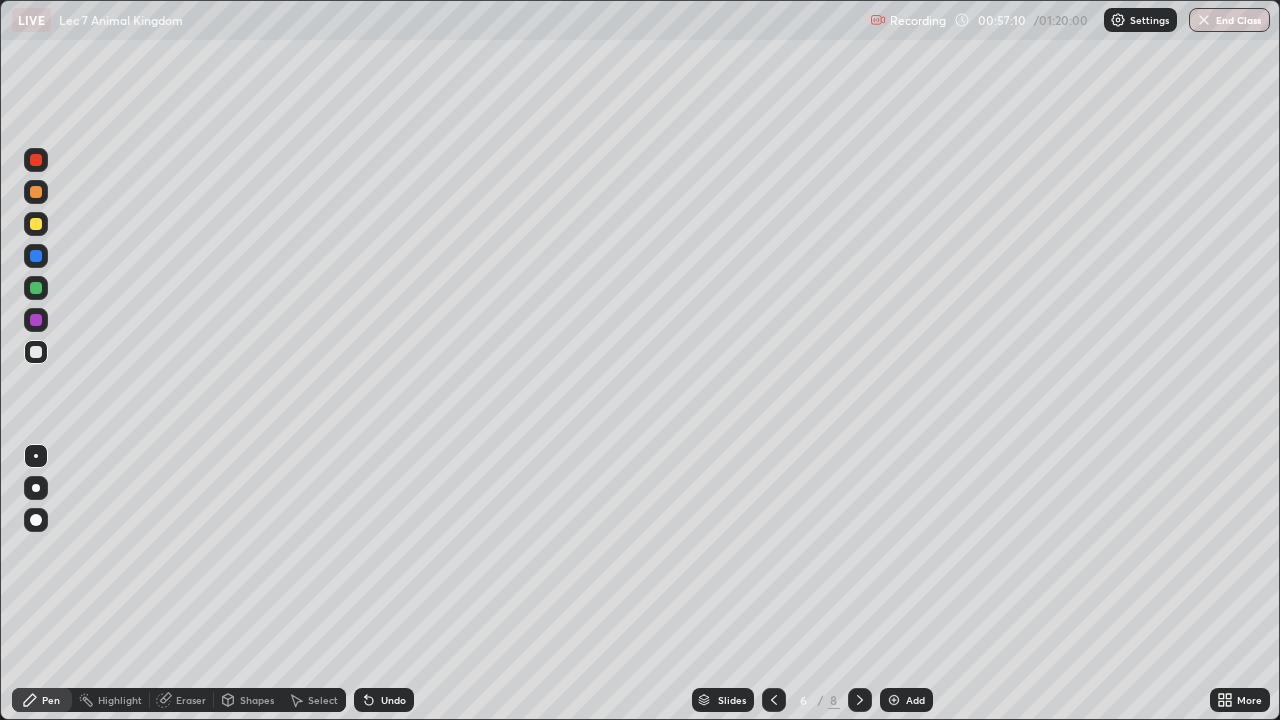 click 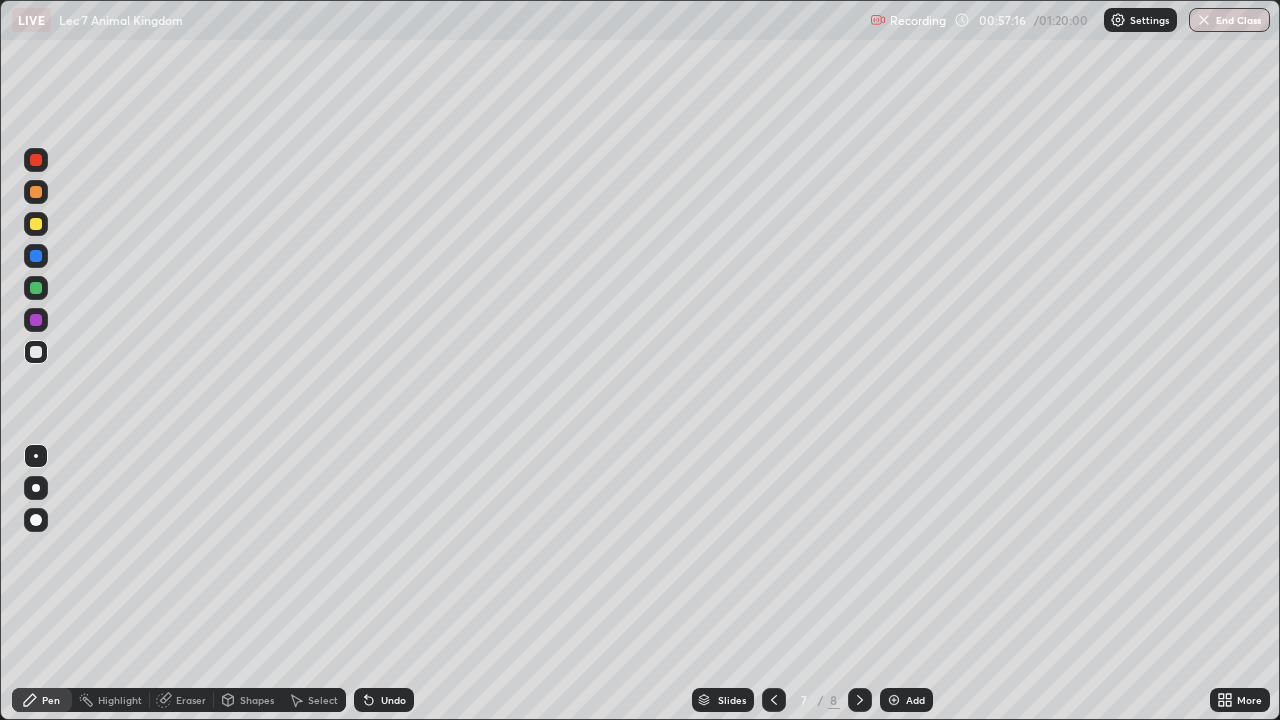 click 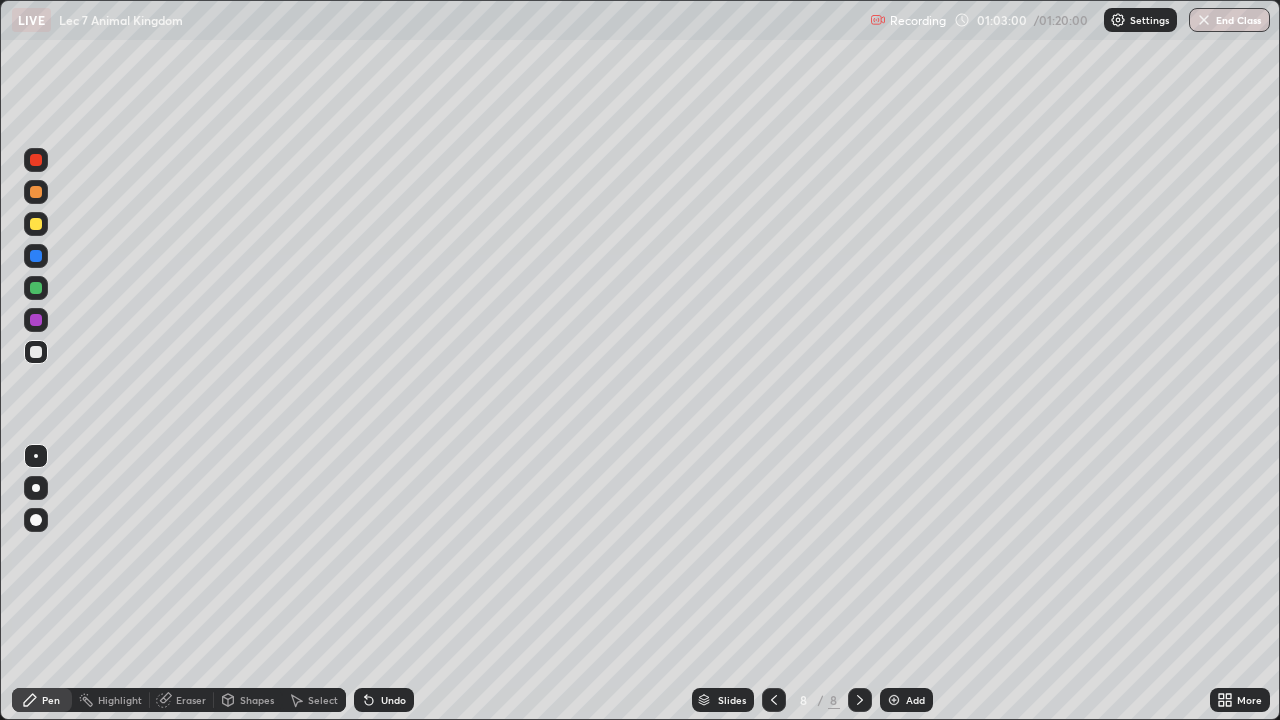 click at bounding box center [894, 700] 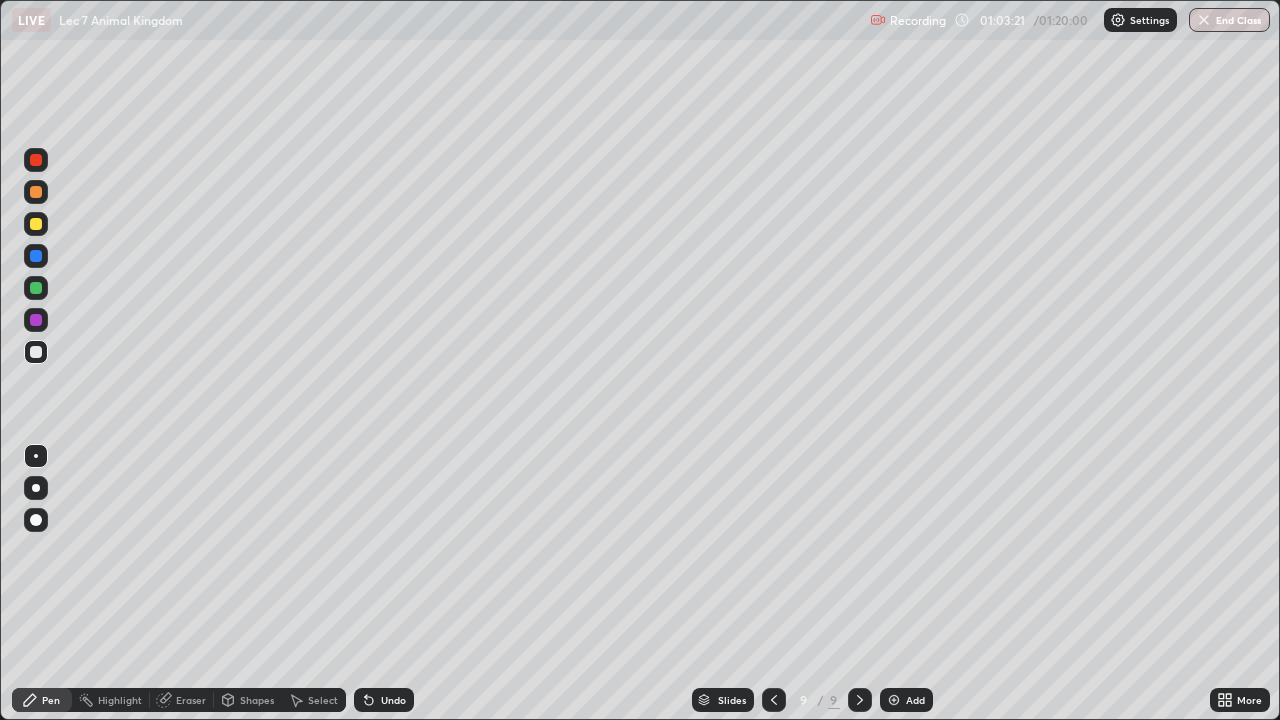 click at bounding box center (36, 224) 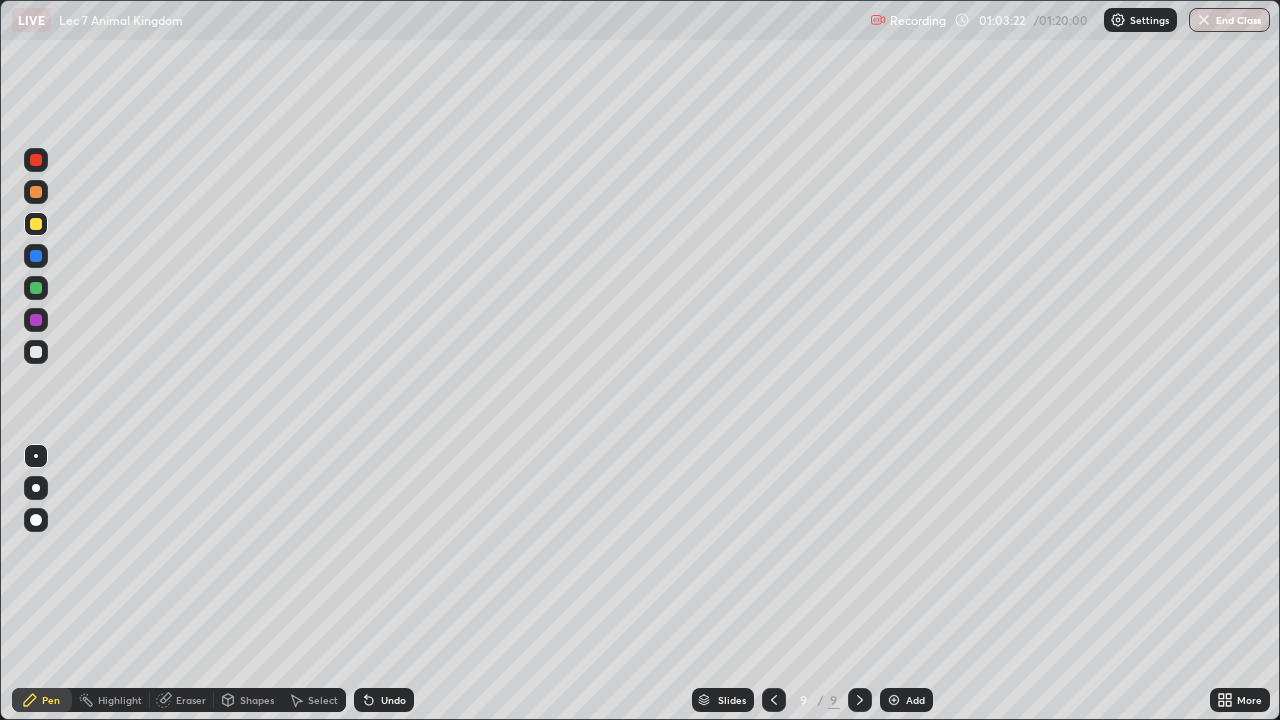 click at bounding box center [36, 520] 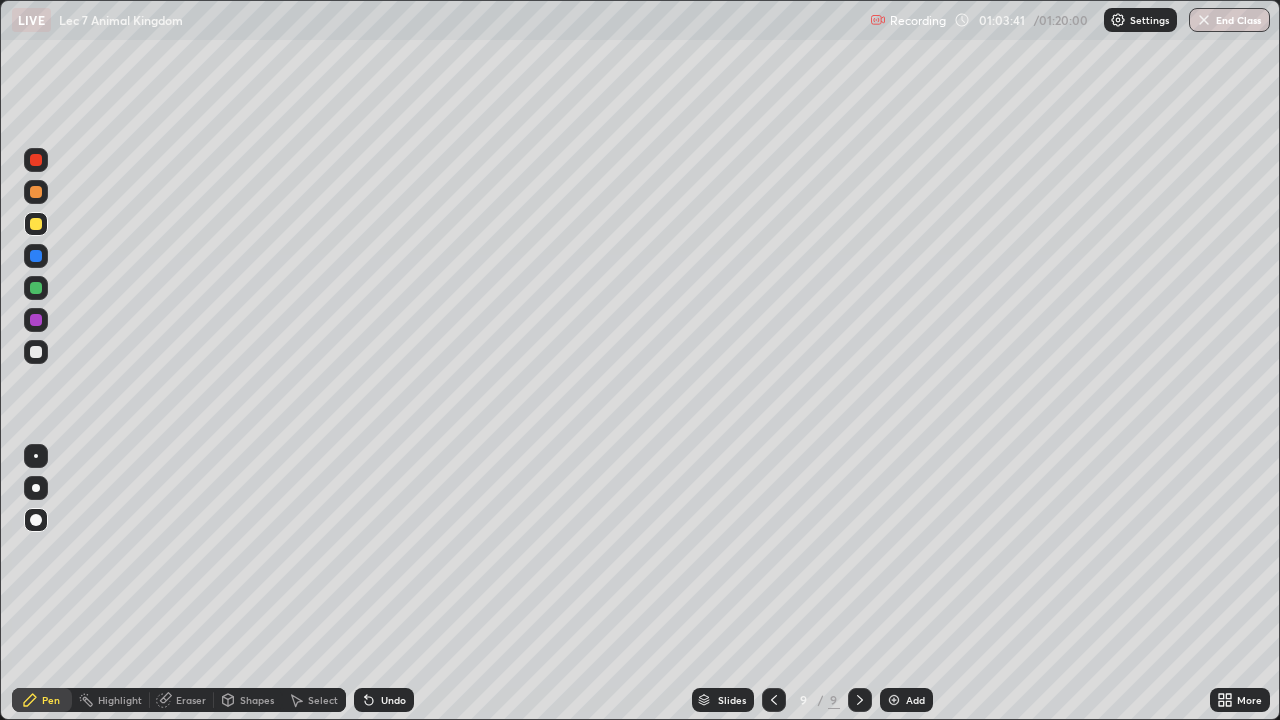 click on "Select" at bounding box center [323, 700] 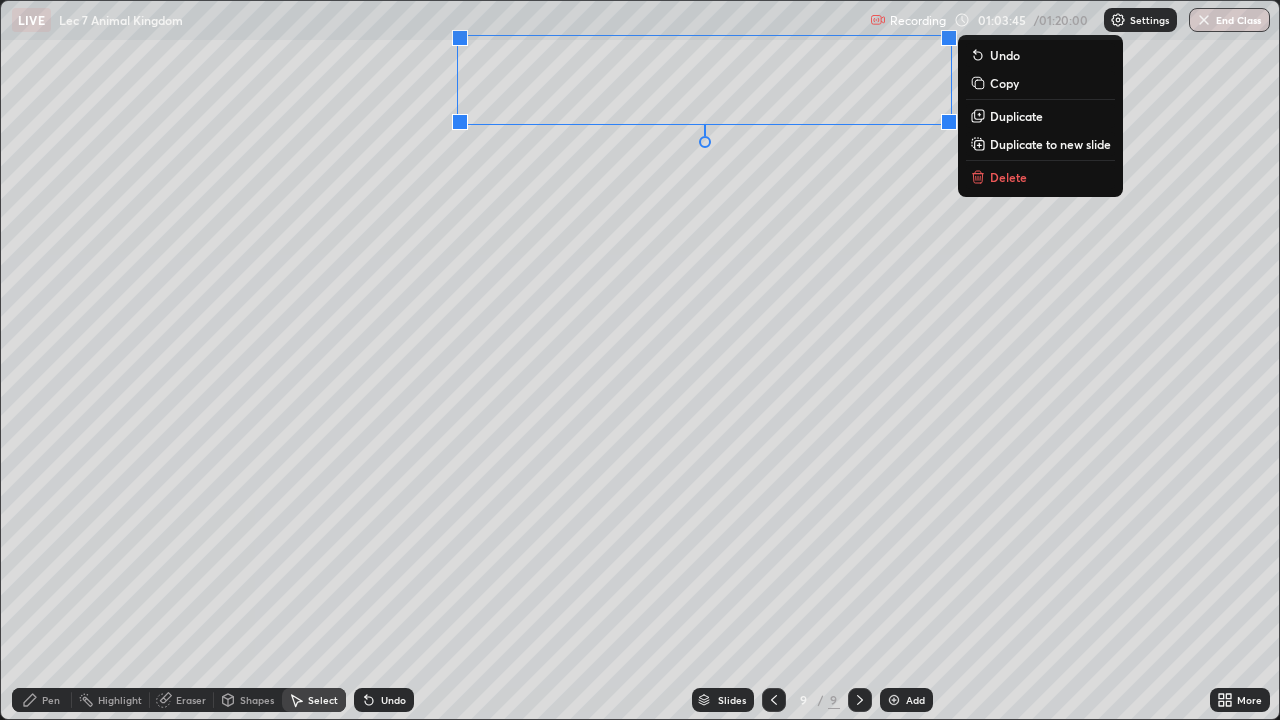 click on "0 ° Undo Copy Duplicate Duplicate to new slide Delete" at bounding box center (640, 360) 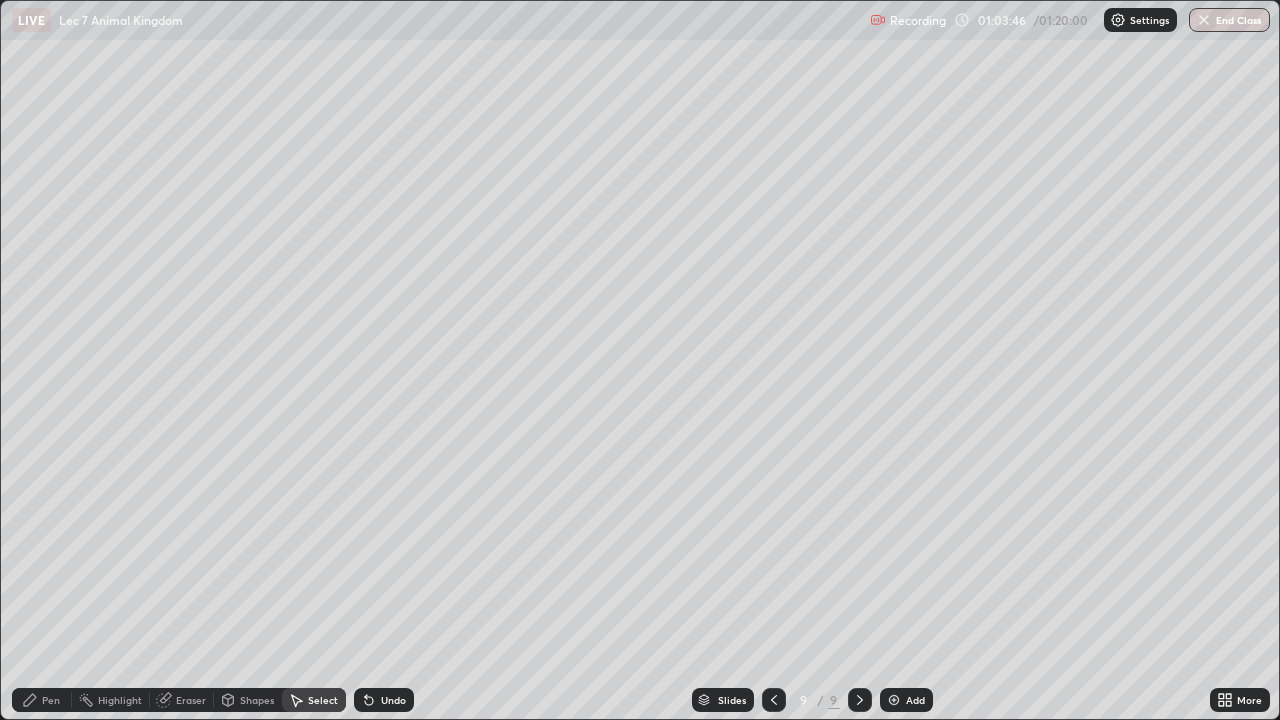 click on "Pen" at bounding box center [51, 700] 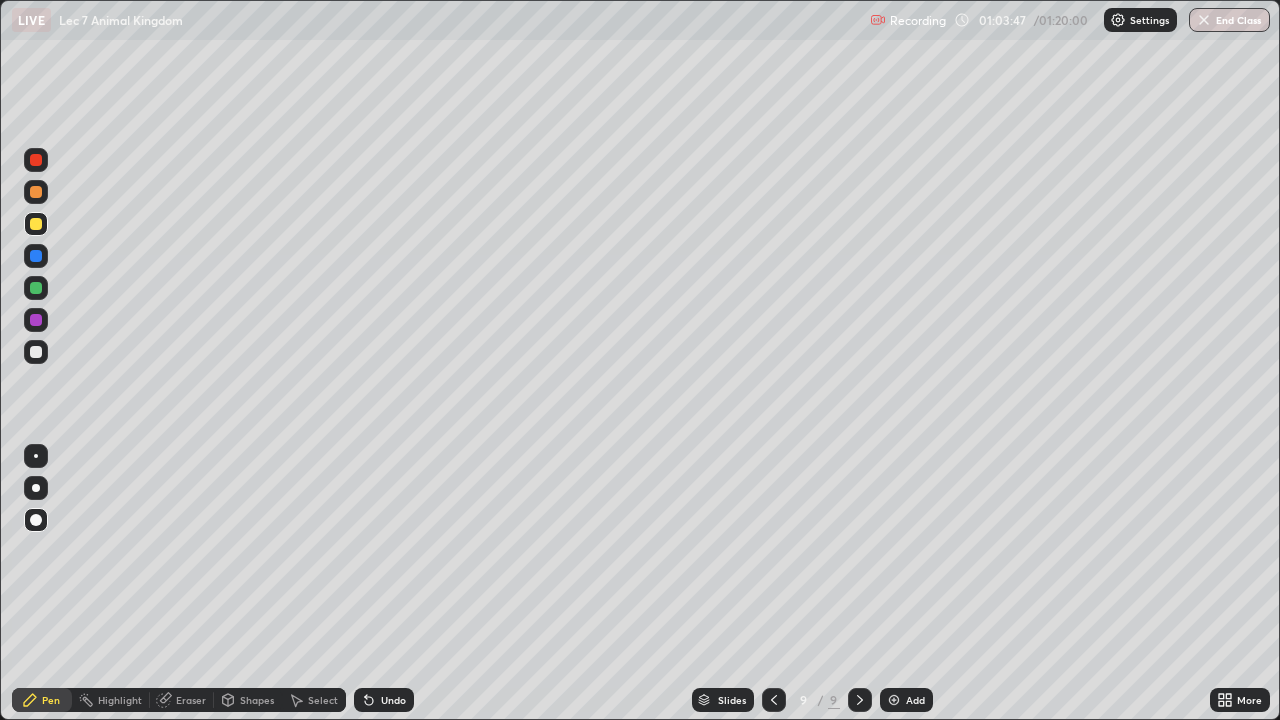 click at bounding box center (36, 352) 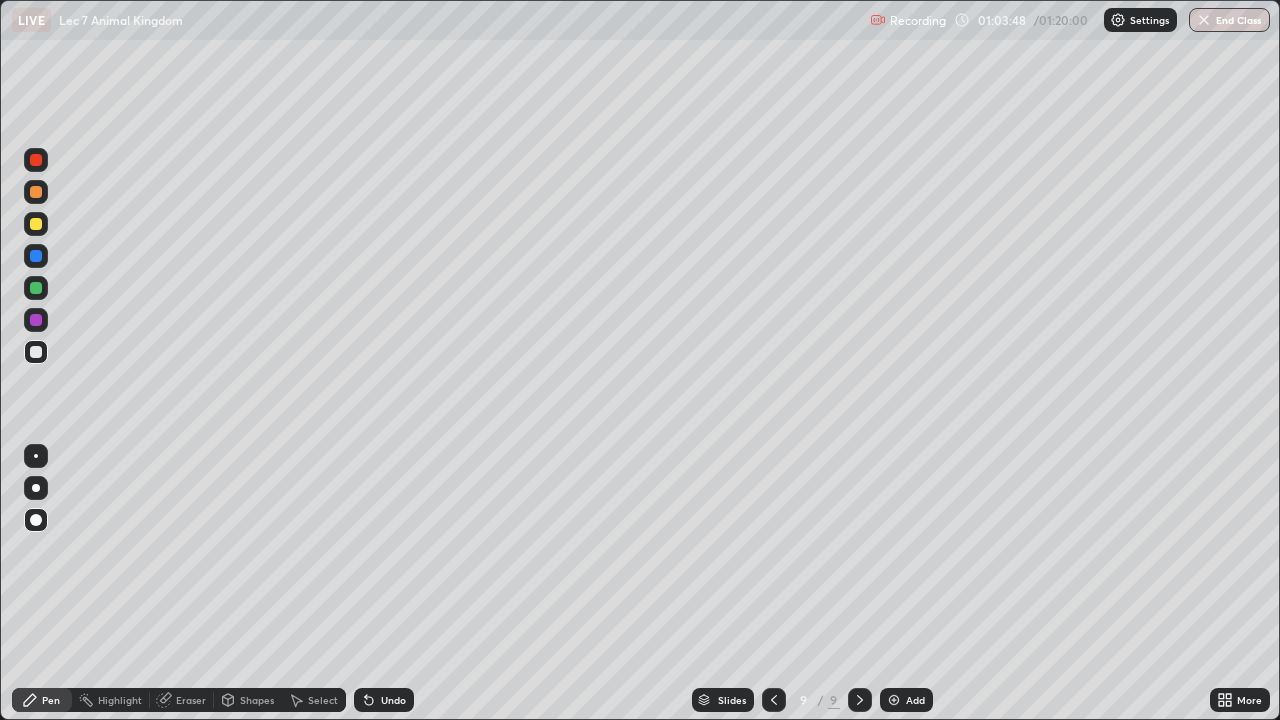 click at bounding box center (36, 456) 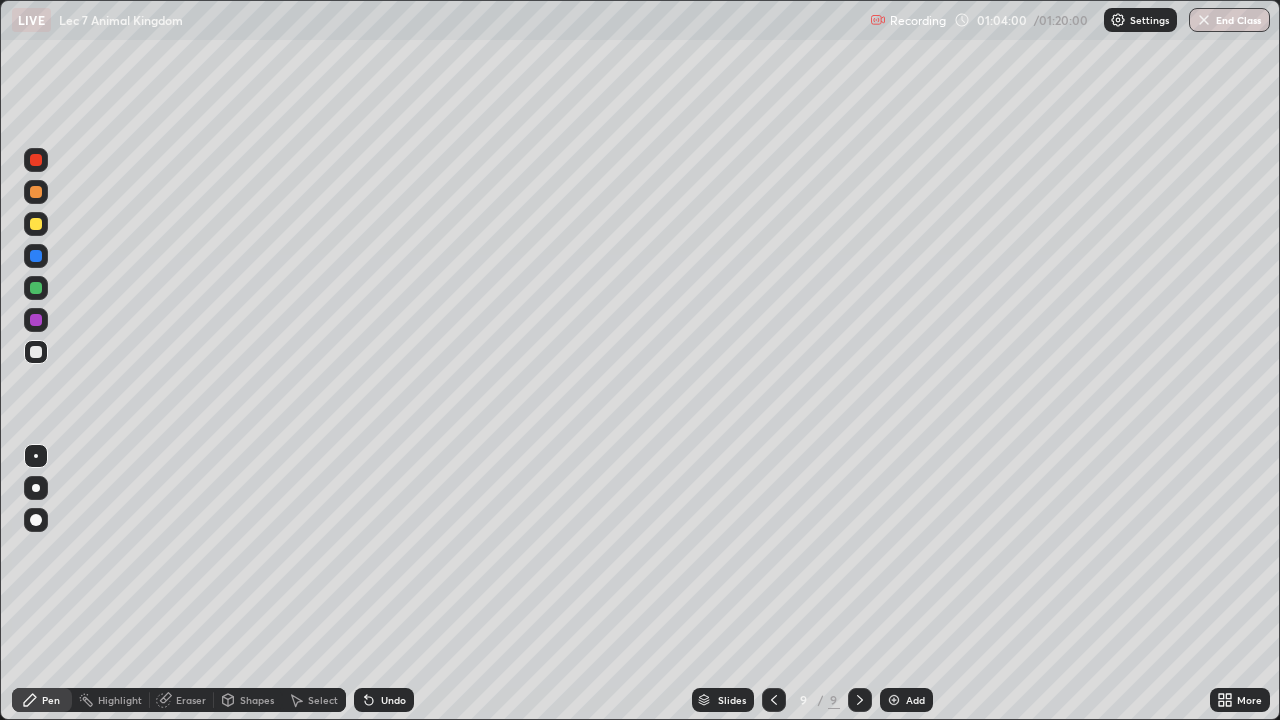 click at bounding box center [36, 224] 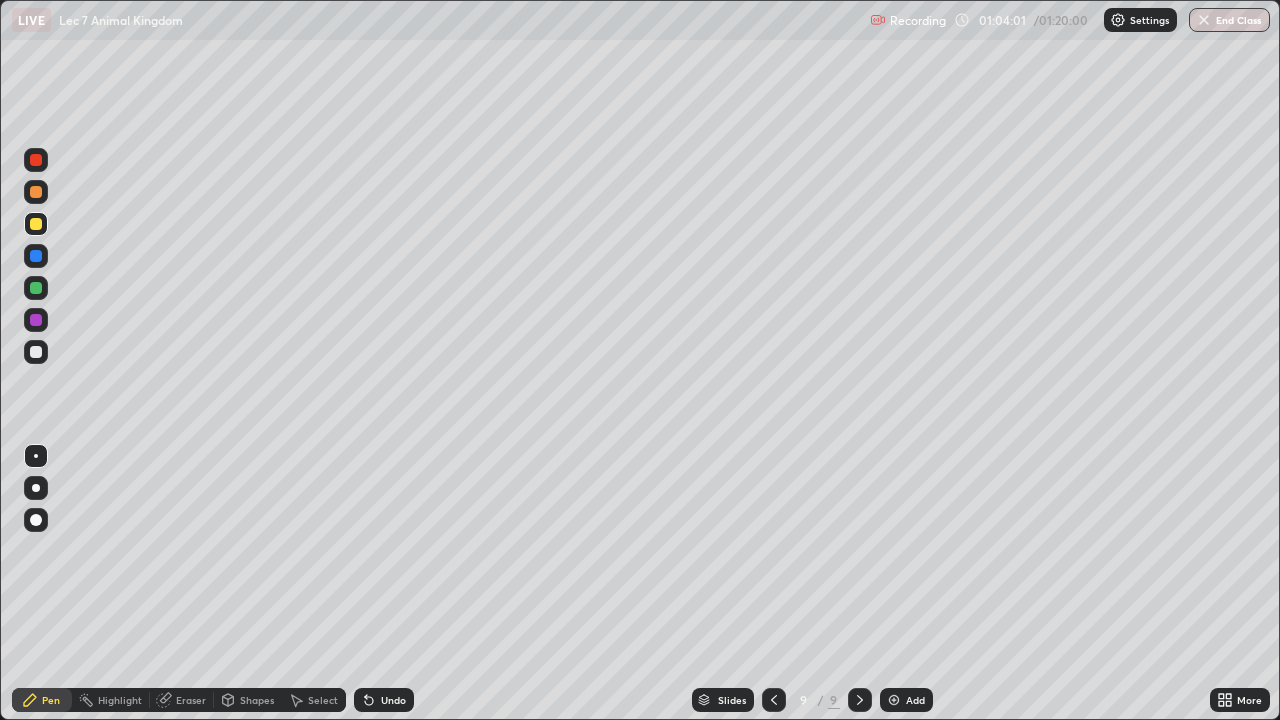 click at bounding box center (36, 488) 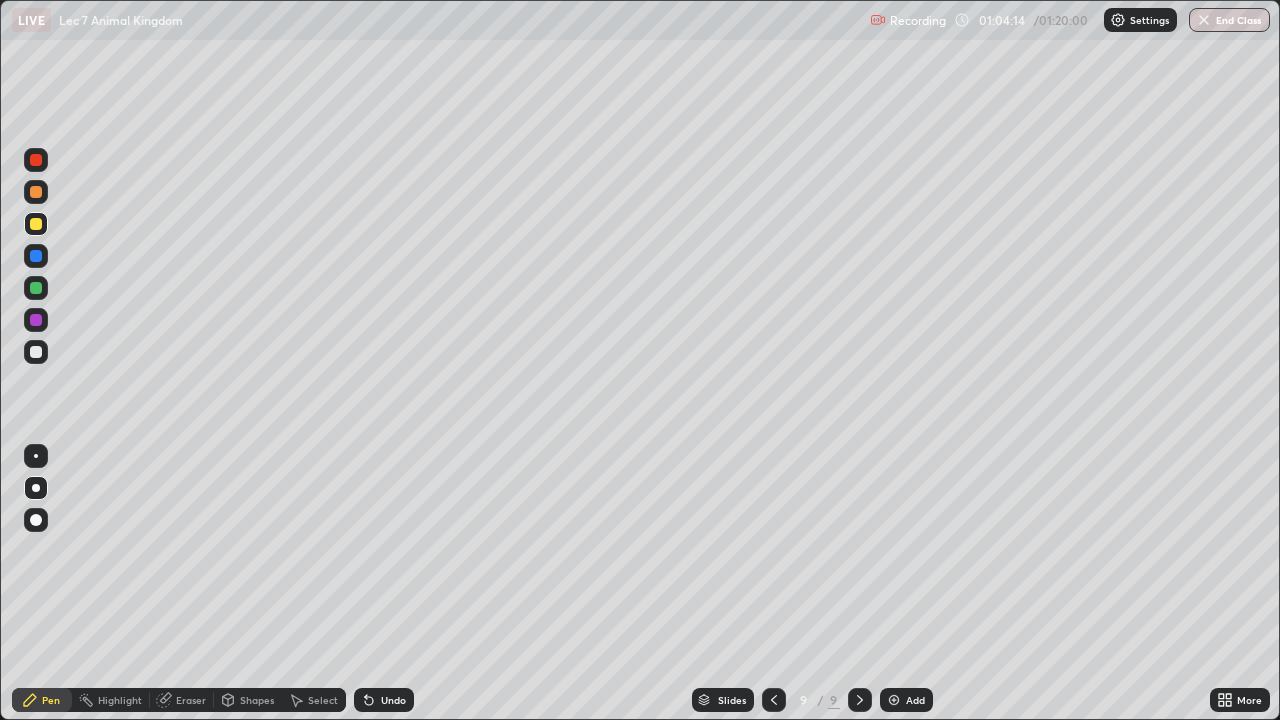 click on "Select" at bounding box center (314, 700) 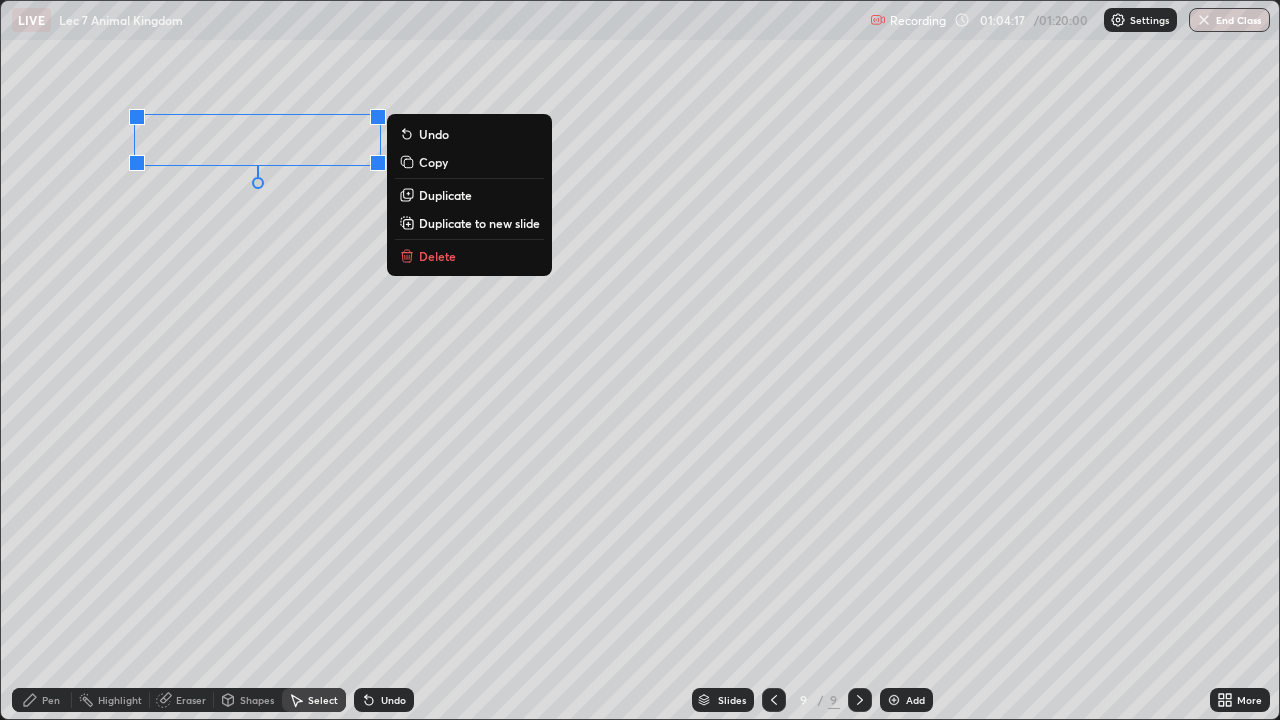 click on "0 ° Undo Copy Duplicate Duplicate to new slide Delete" at bounding box center (640, 360) 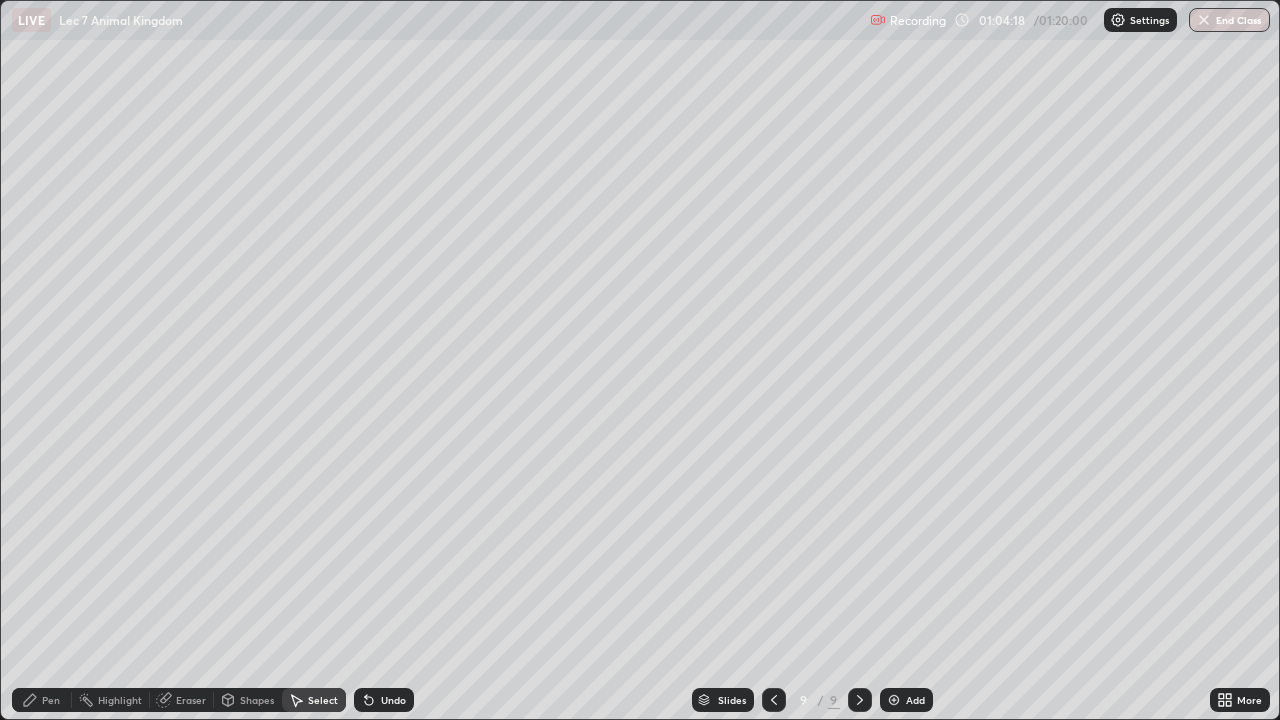 click on "Pen" at bounding box center (42, 700) 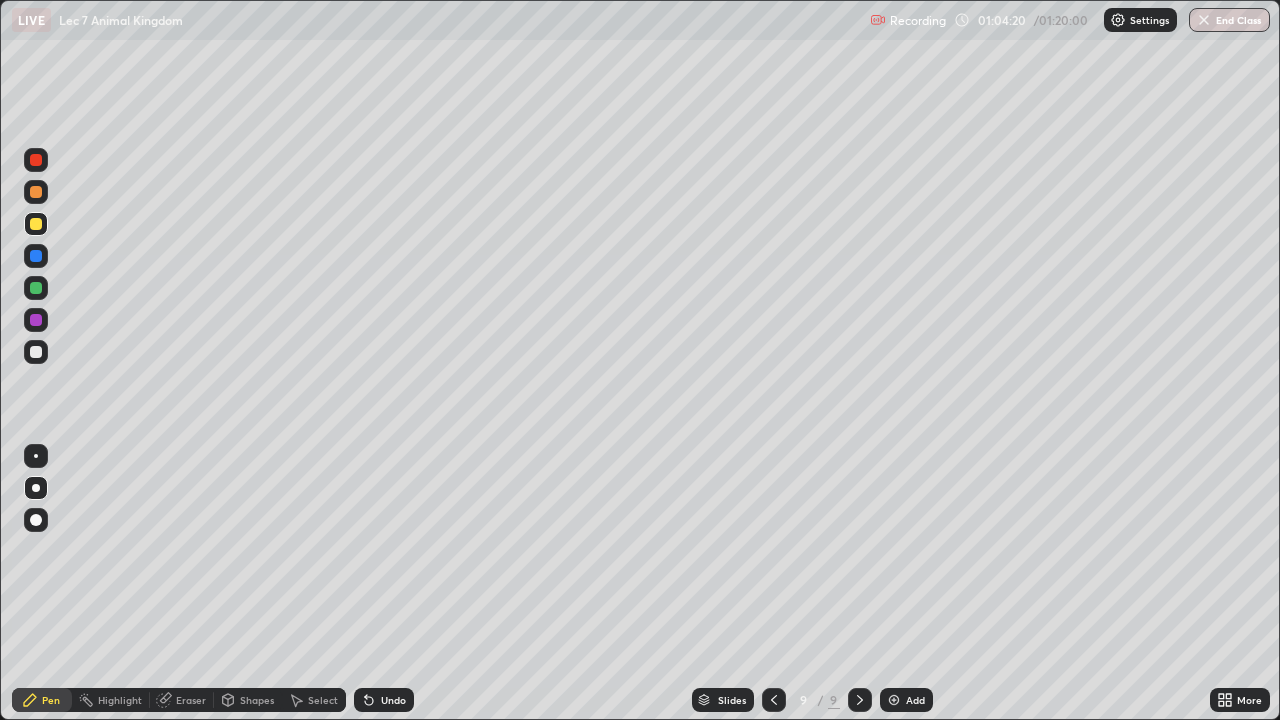 click at bounding box center [36, 352] 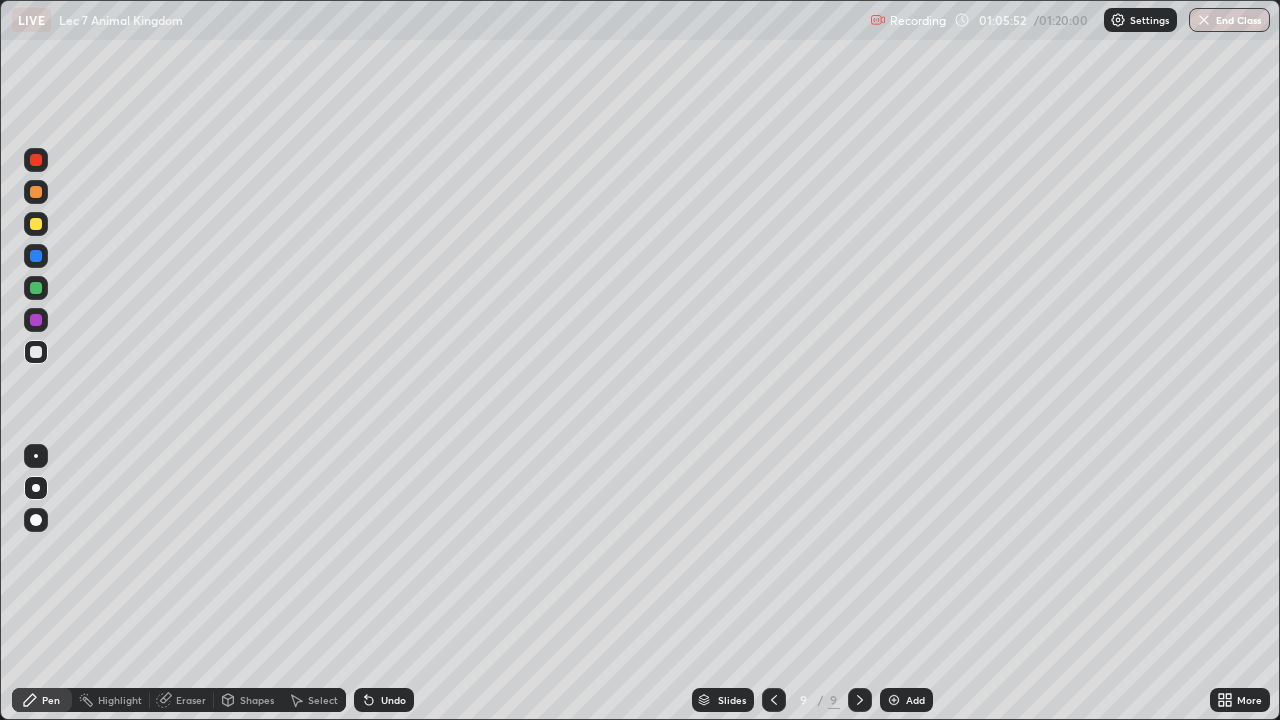 click on "Eraser" at bounding box center (191, 700) 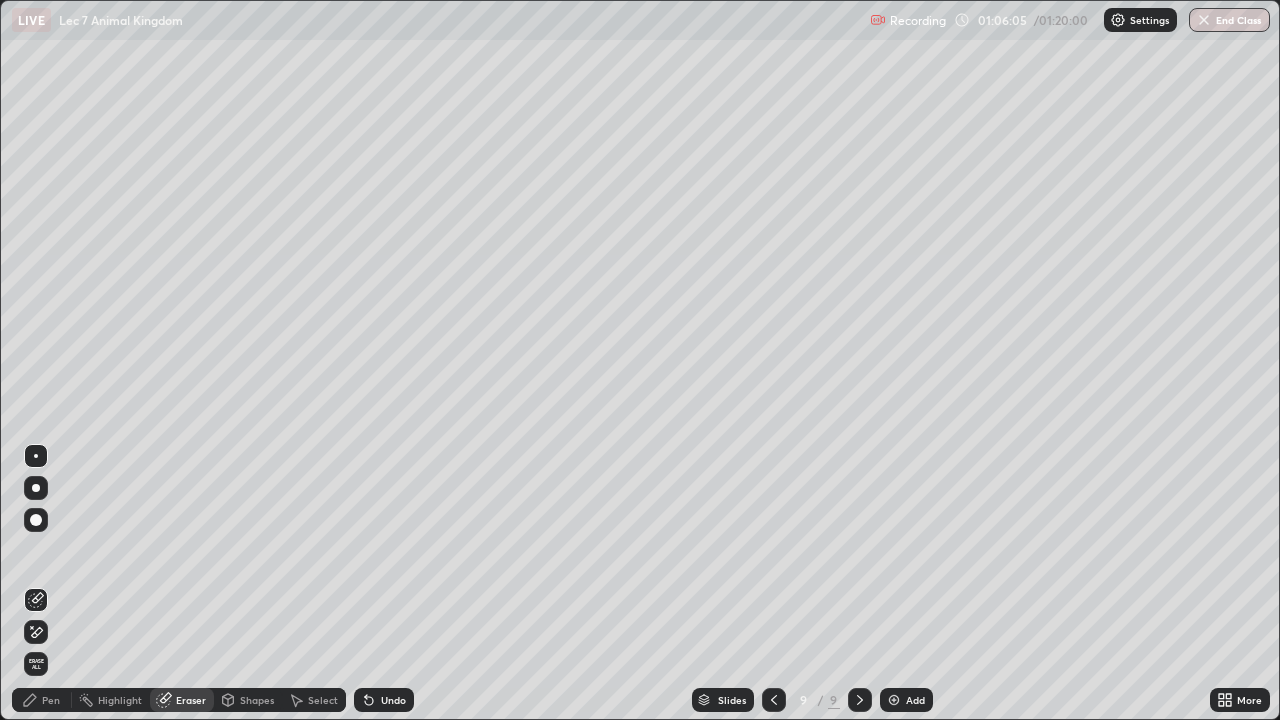 click on "Pen" at bounding box center [51, 700] 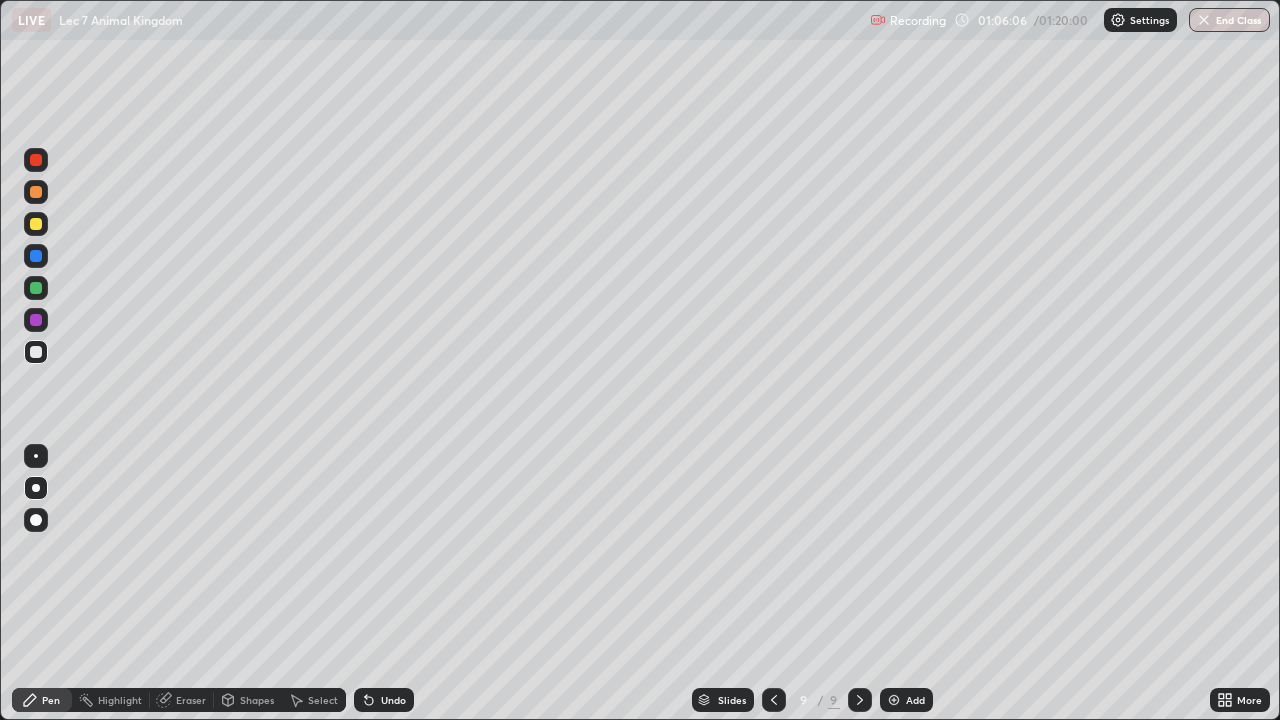 click at bounding box center [36, 456] 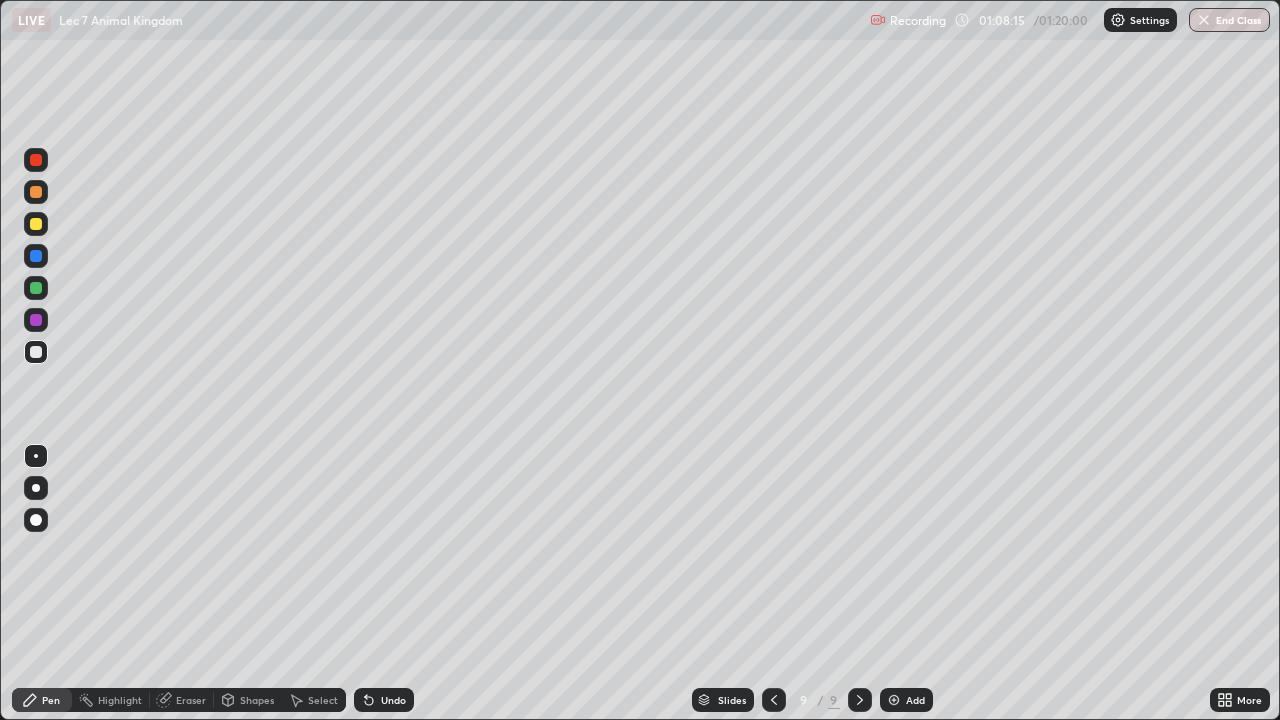 click on "Eraser" at bounding box center (182, 700) 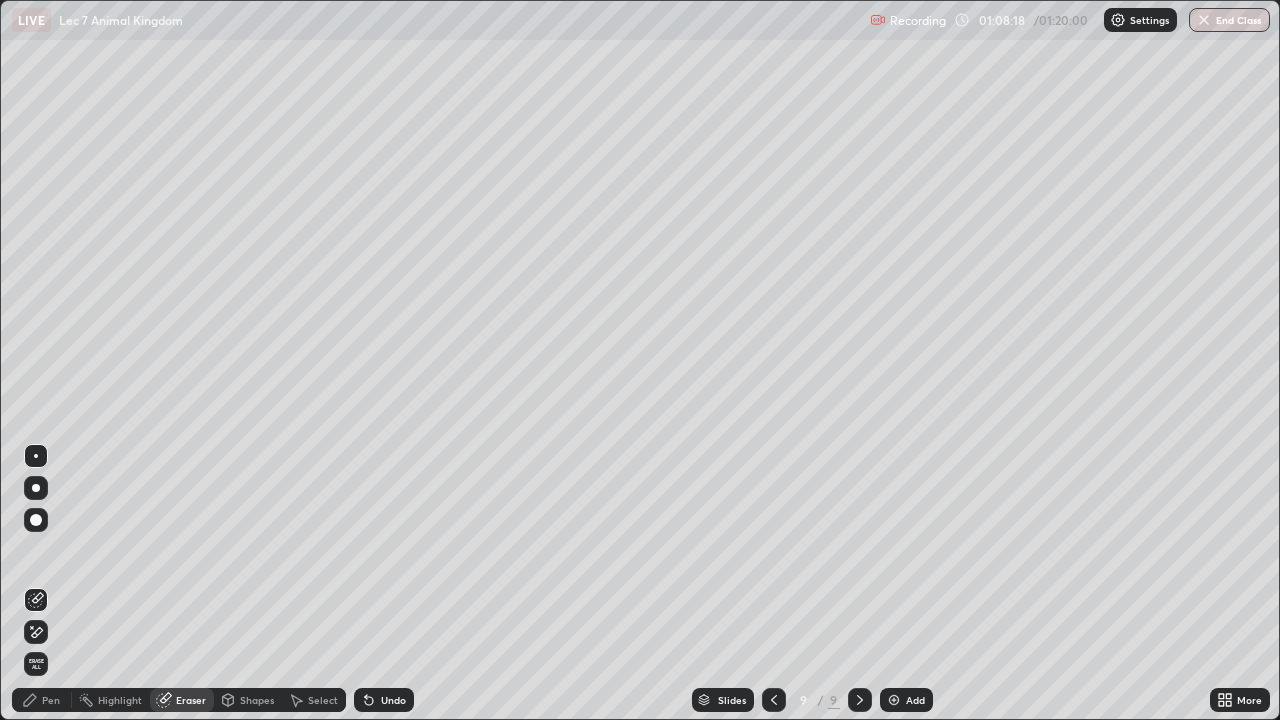click 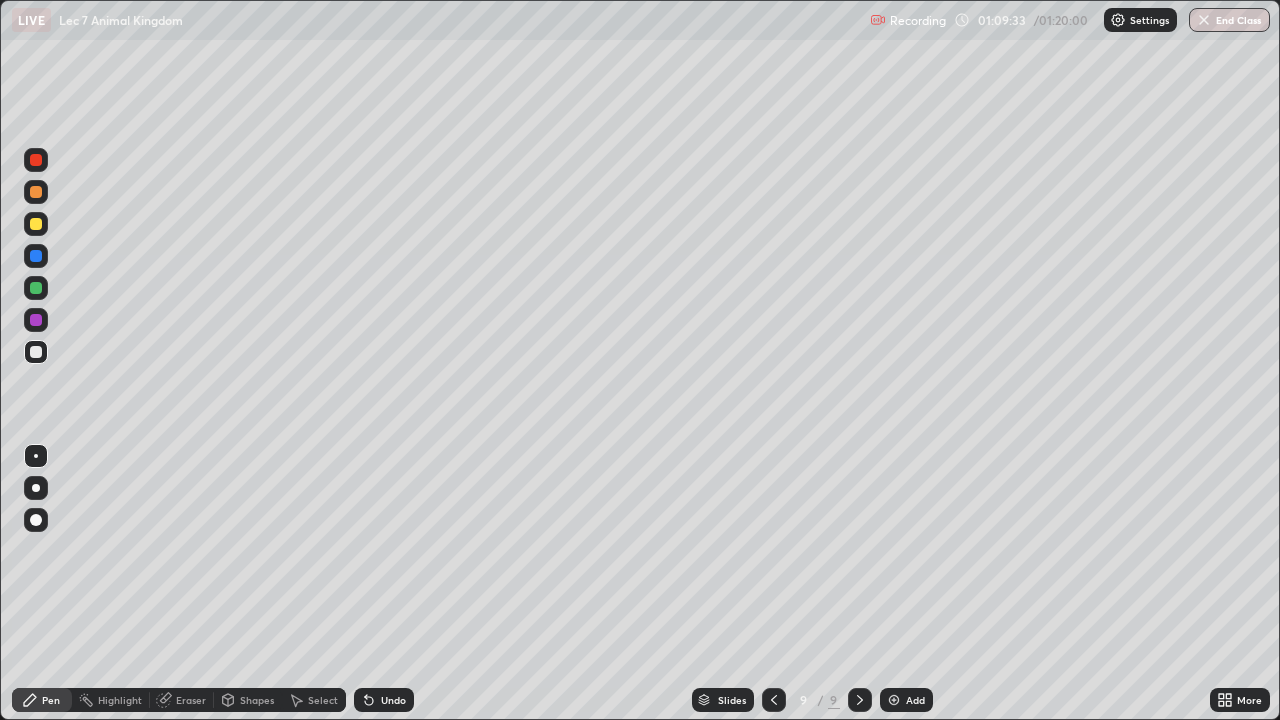 click on "Eraser" at bounding box center [191, 700] 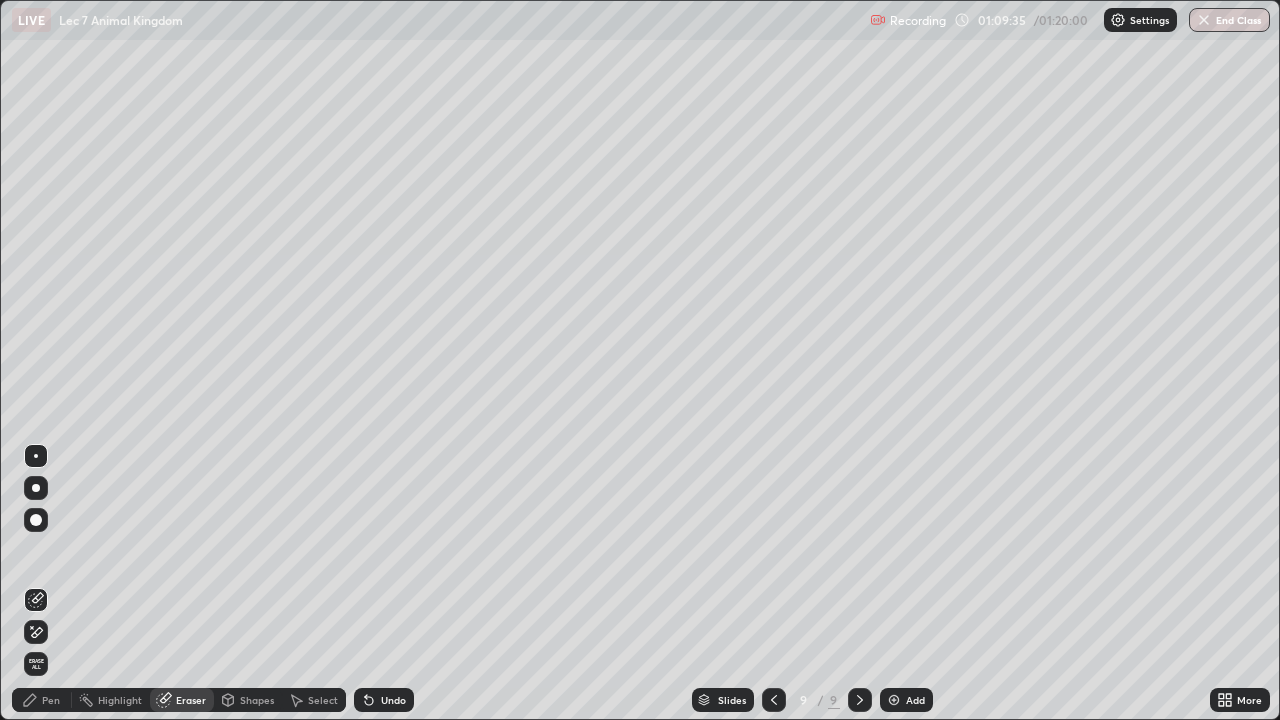 click on "Pen" at bounding box center [51, 700] 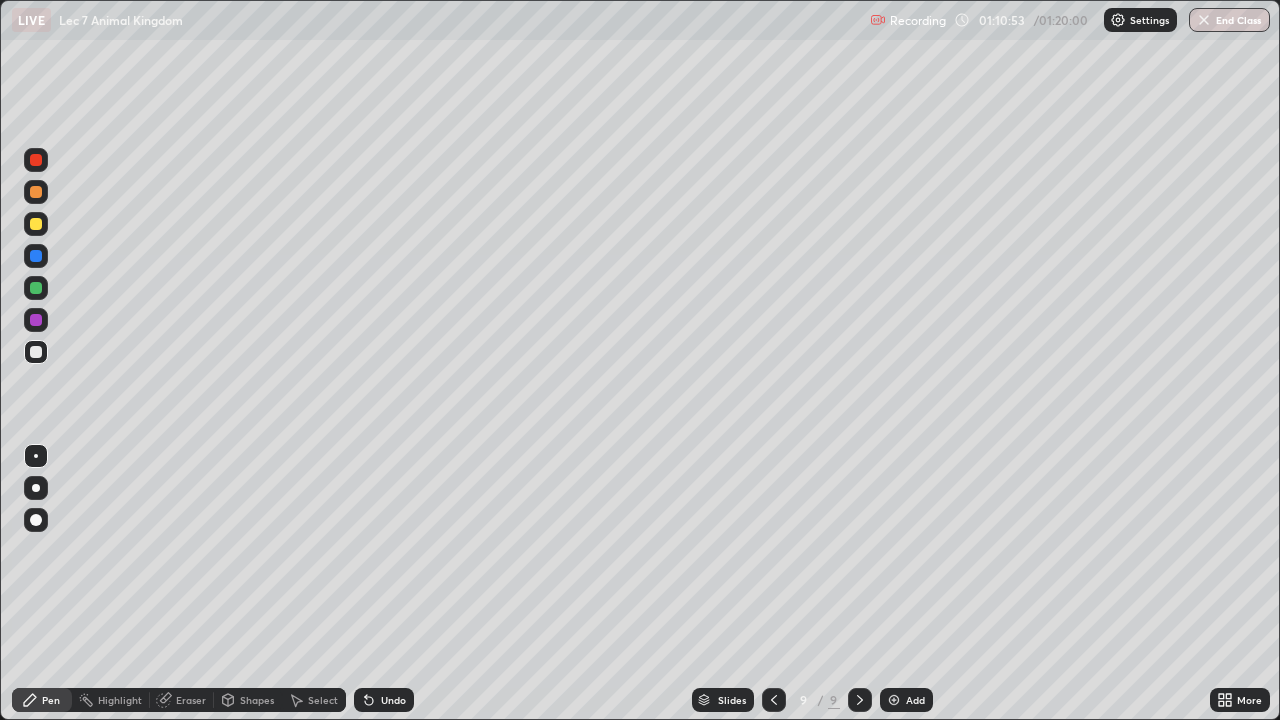 click on "Undo" at bounding box center [393, 700] 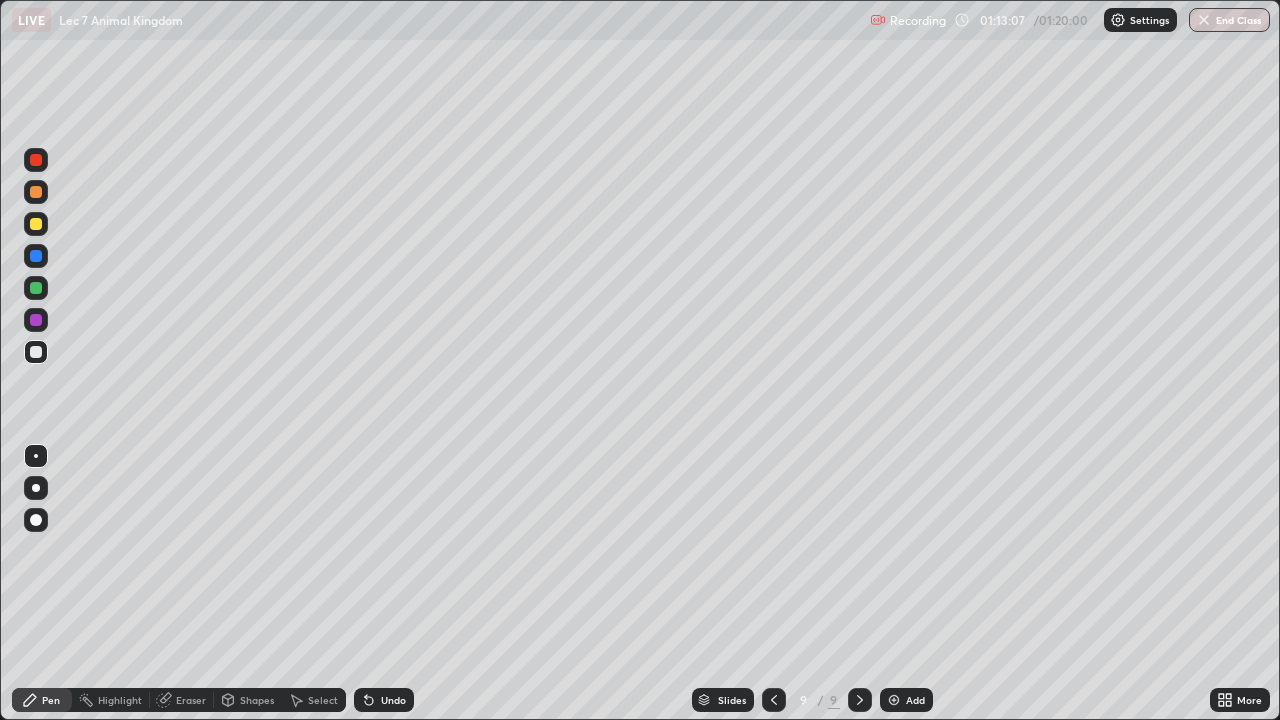 click on "Select" at bounding box center (323, 700) 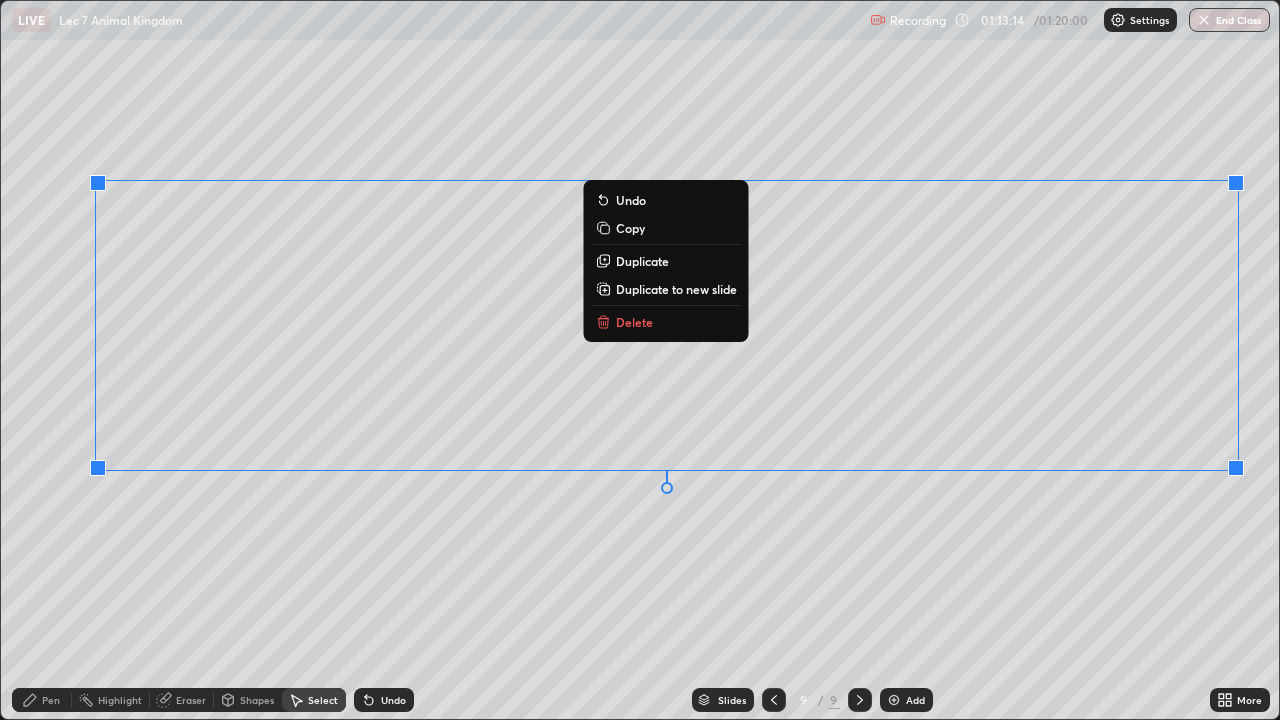 click on "0 ° Undo Copy Duplicate Duplicate to new slide Delete" at bounding box center (640, 360) 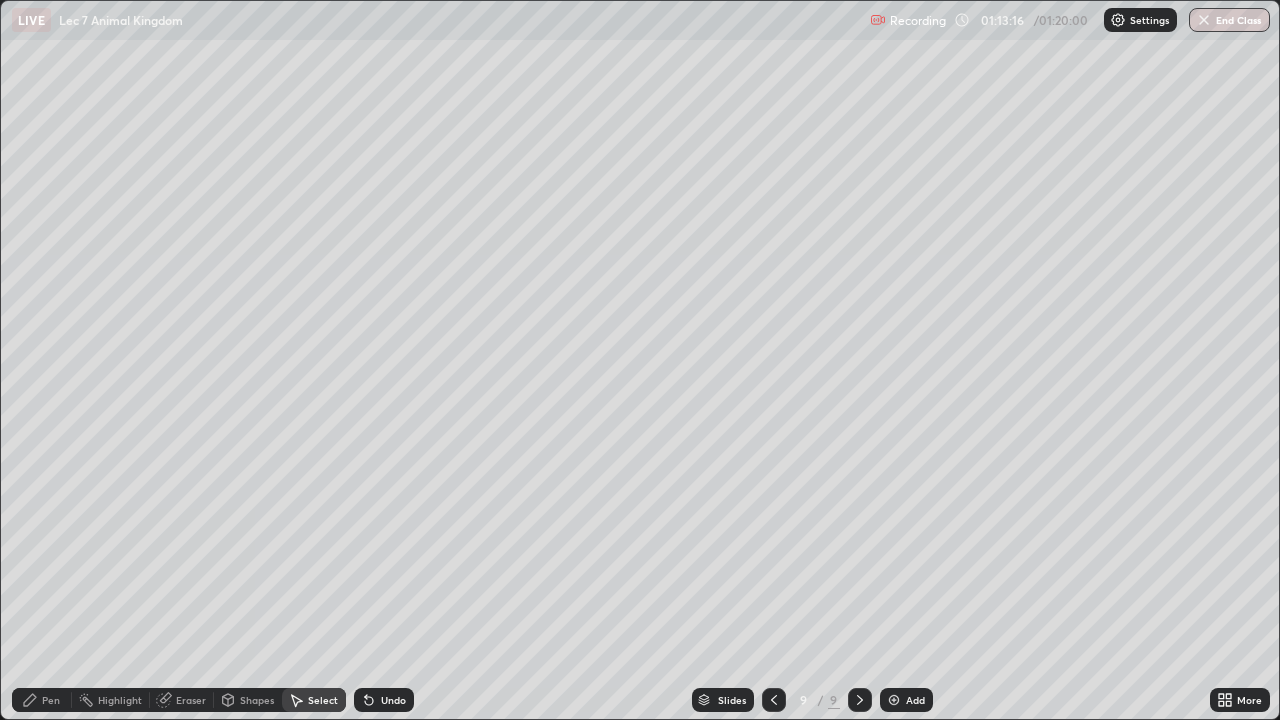 click on "Pen" at bounding box center [51, 700] 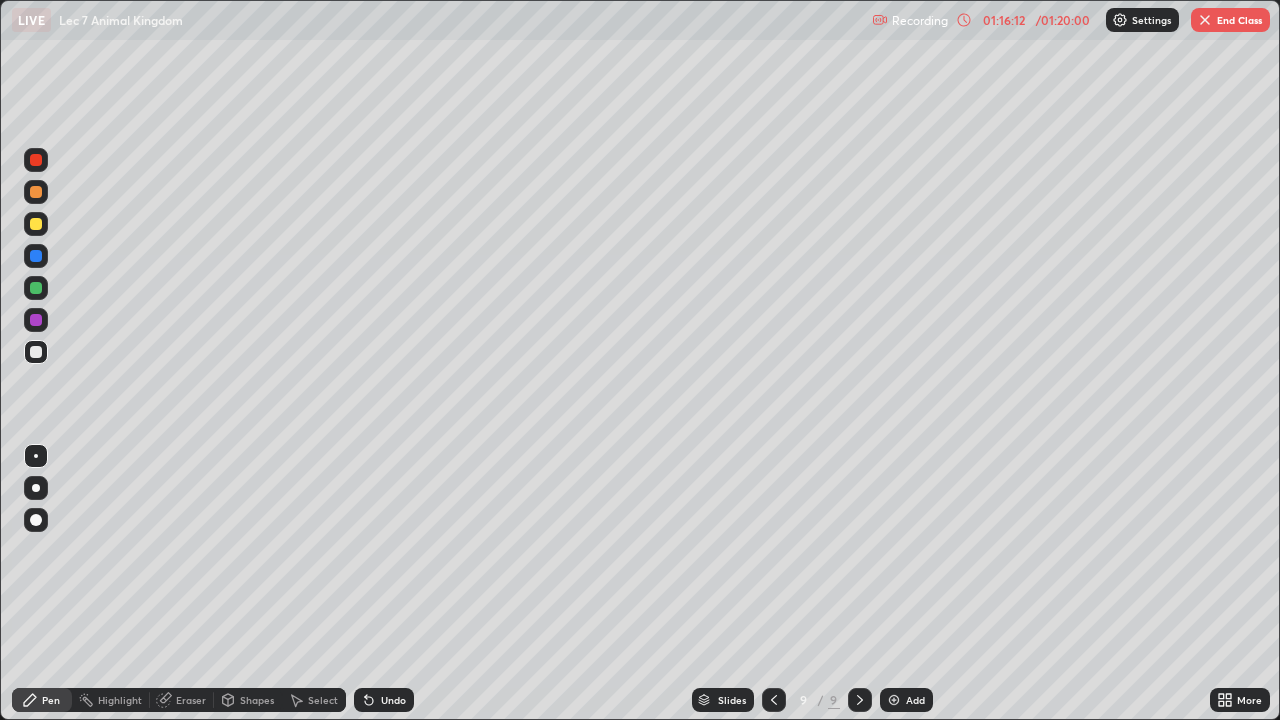 click 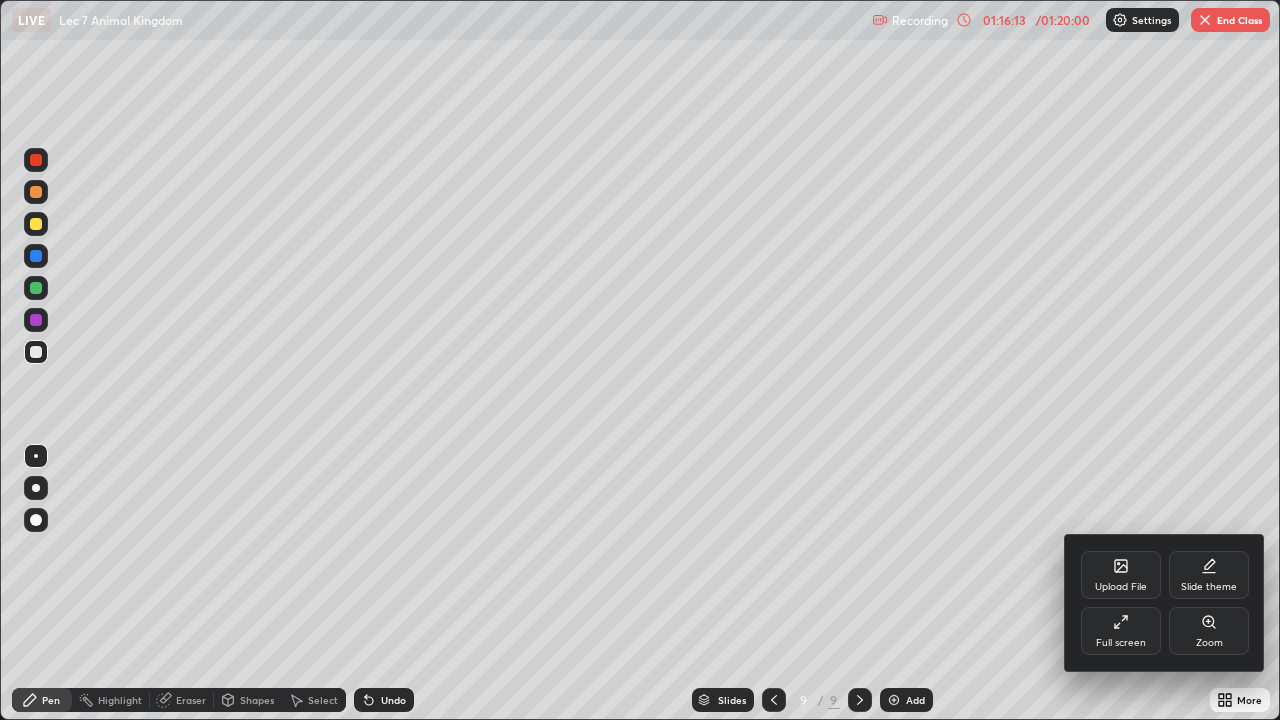 click on "Full screen" at bounding box center [1121, 643] 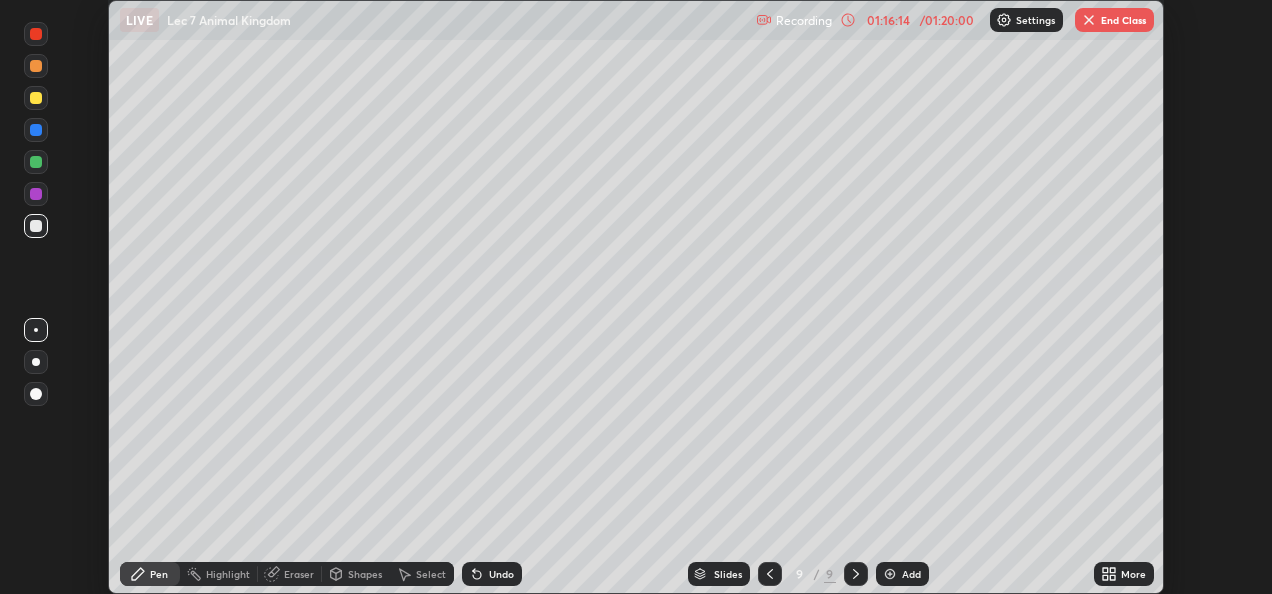 scroll, scrollTop: 594, scrollLeft: 1272, axis: both 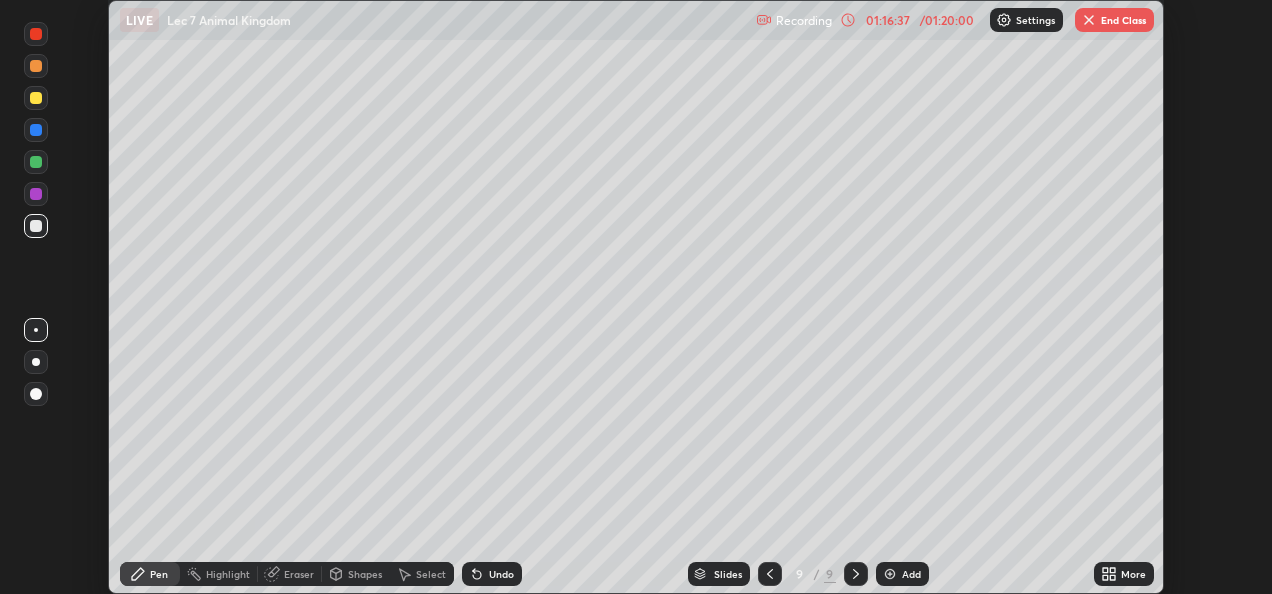 click on "End Class" at bounding box center [1114, 20] 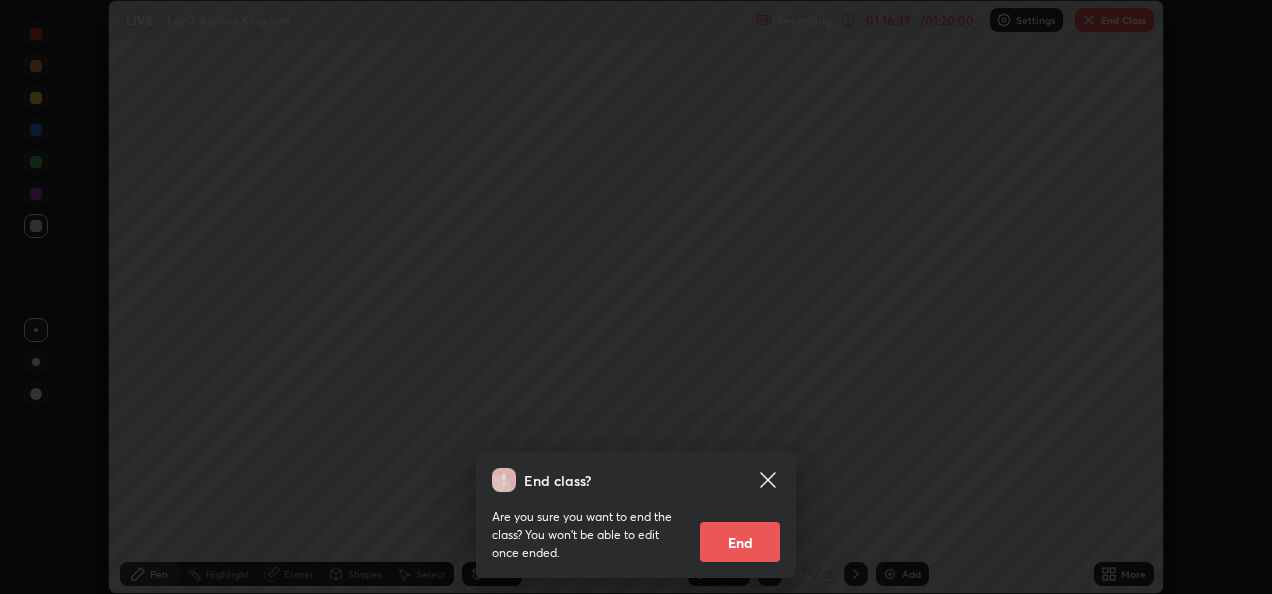 click on "End" at bounding box center [740, 542] 